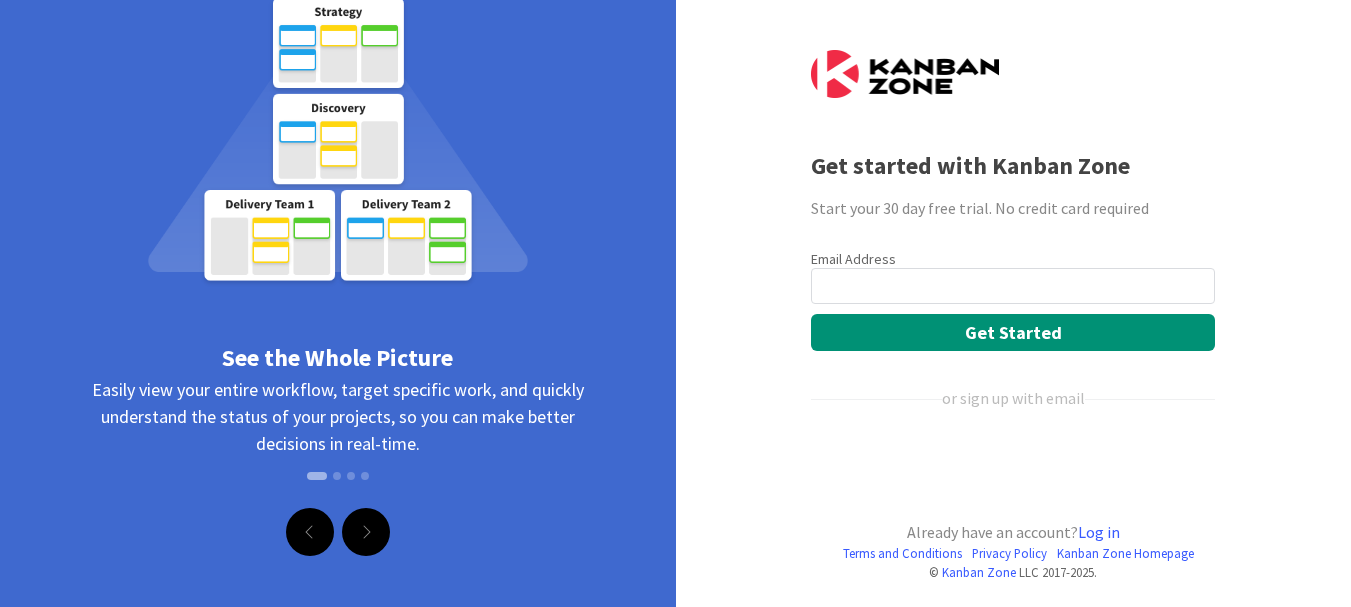 scroll, scrollTop: 0, scrollLeft: 0, axis: both 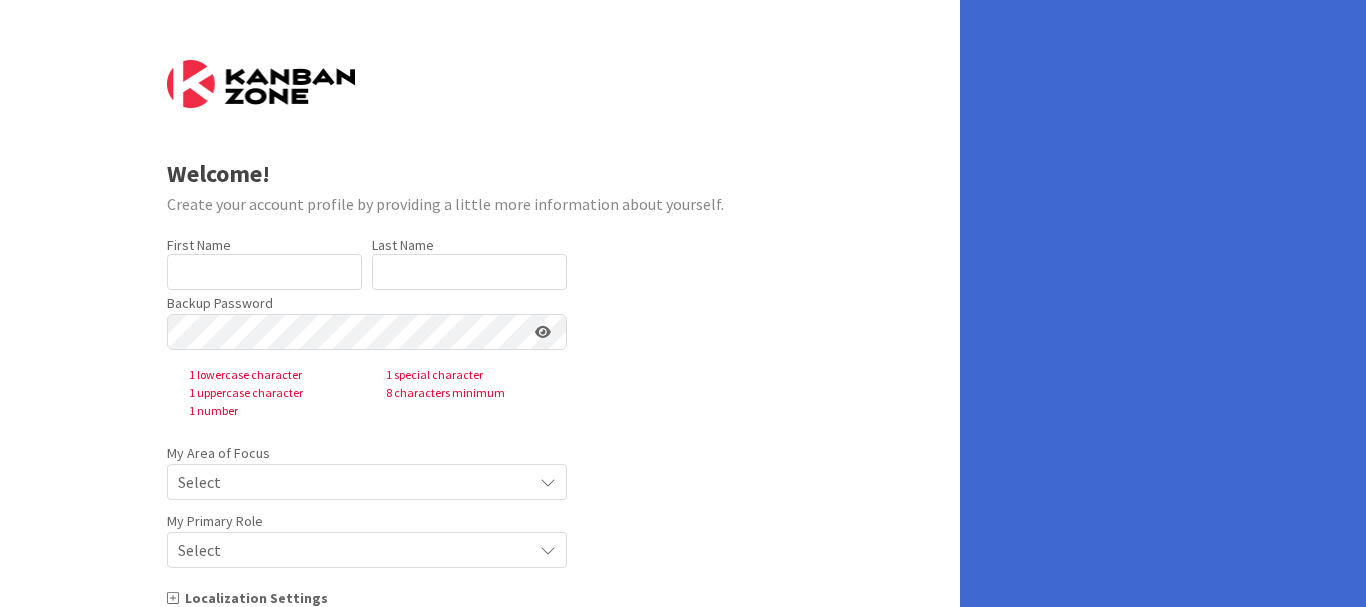 type on "Mo" 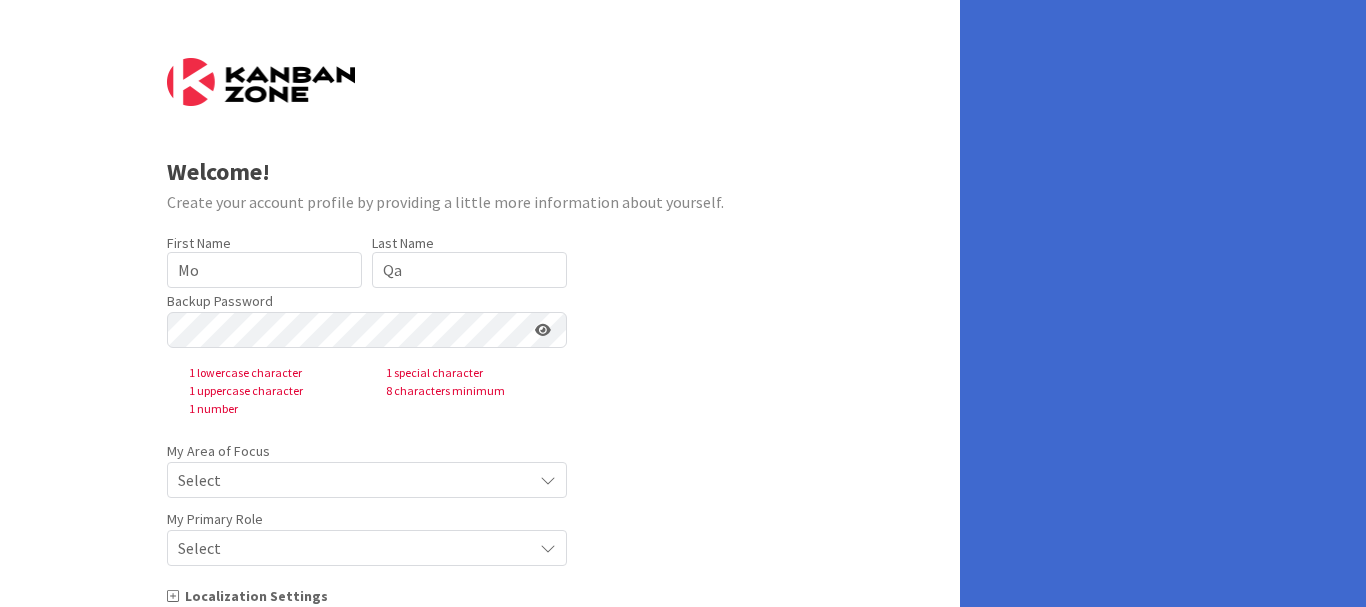 scroll, scrollTop: 0, scrollLeft: 0, axis: both 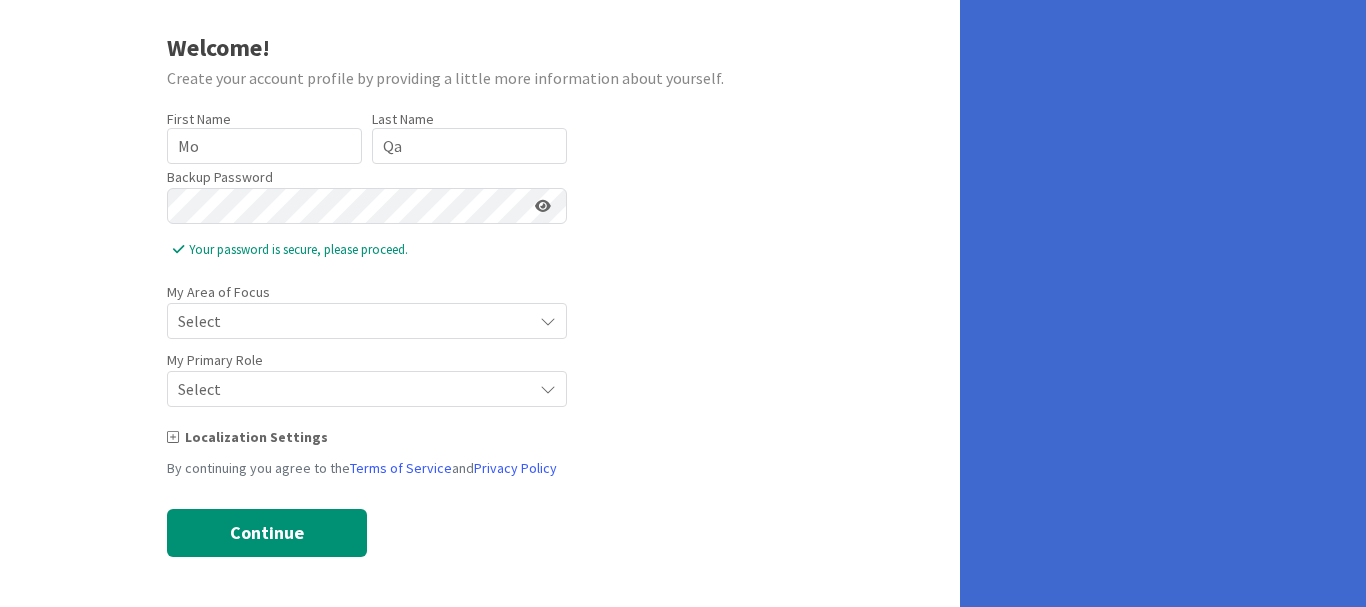 click on "Select" at bounding box center [350, 321] 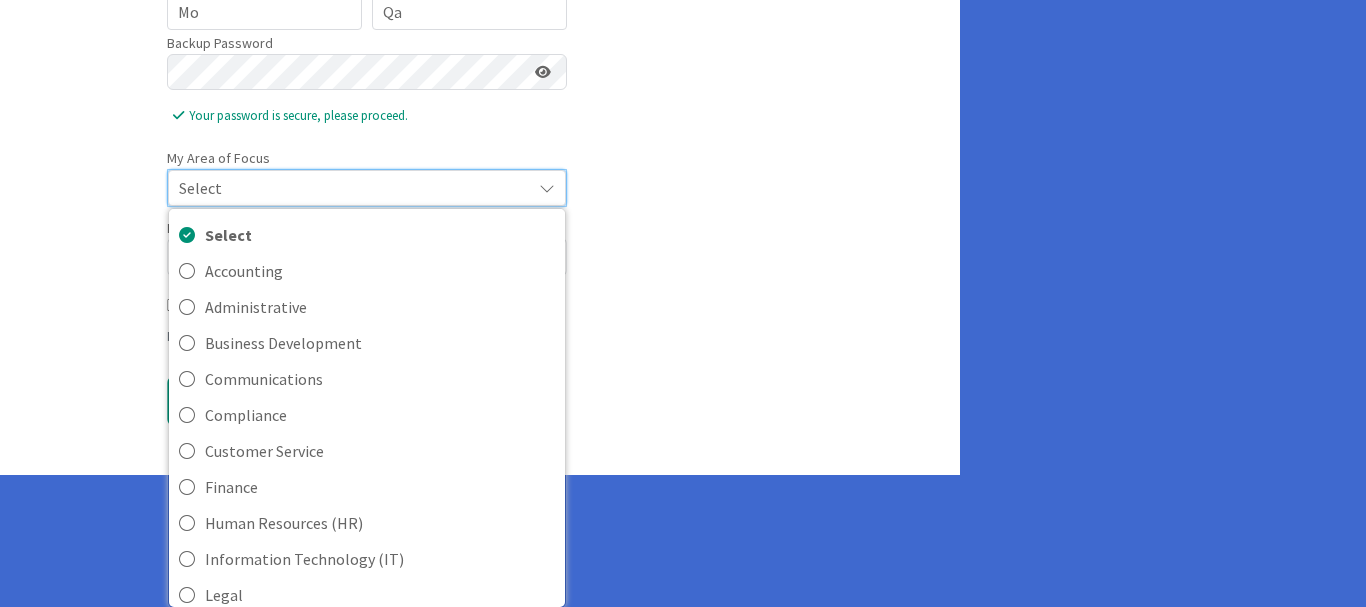 scroll, scrollTop: 261, scrollLeft: 0, axis: vertical 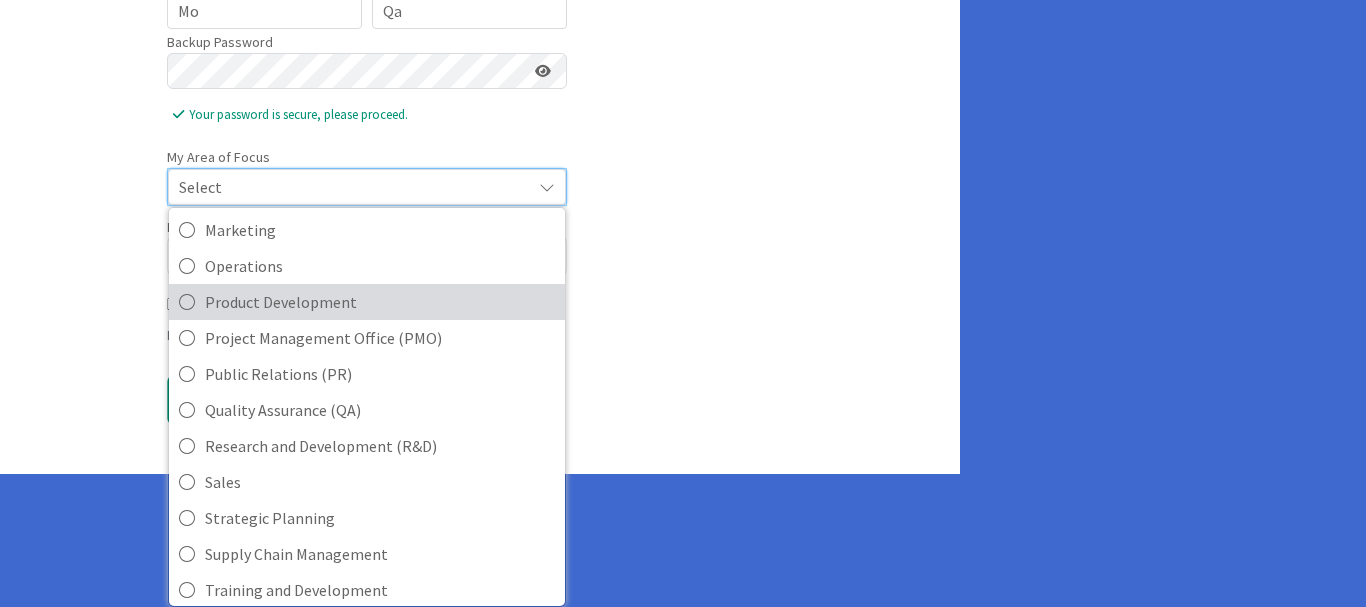 click on "Product Development" at bounding box center (380, 302) 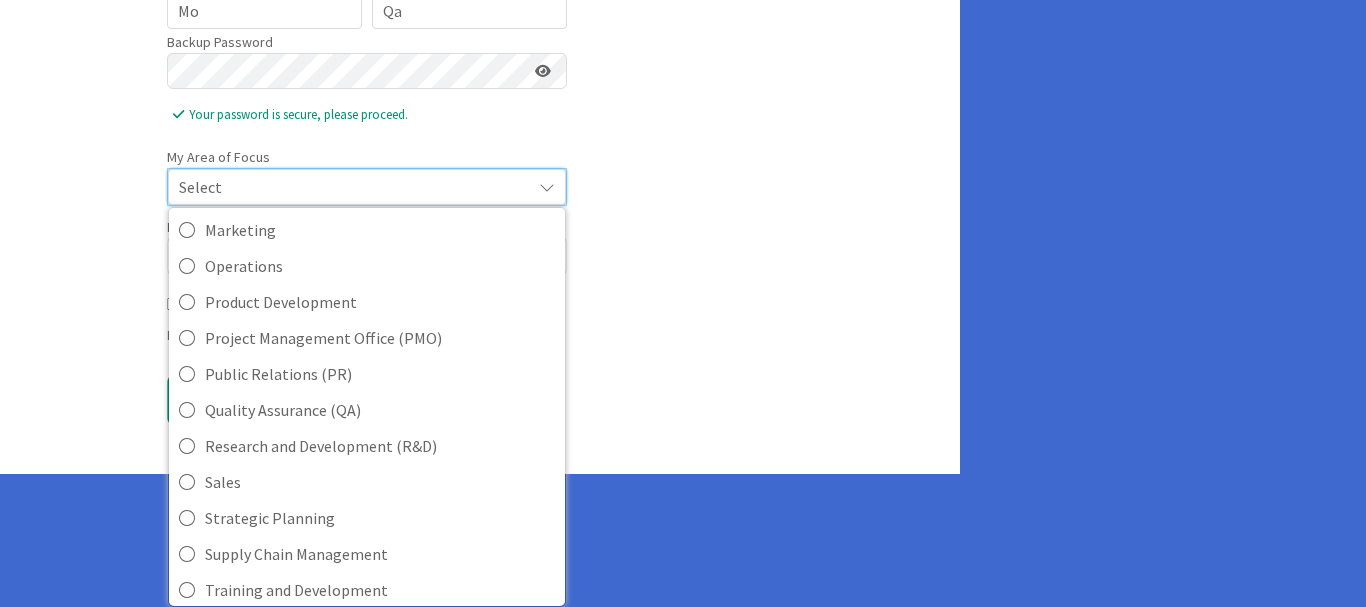 scroll, scrollTop: 126, scrollLeft: 0, axis: vertical 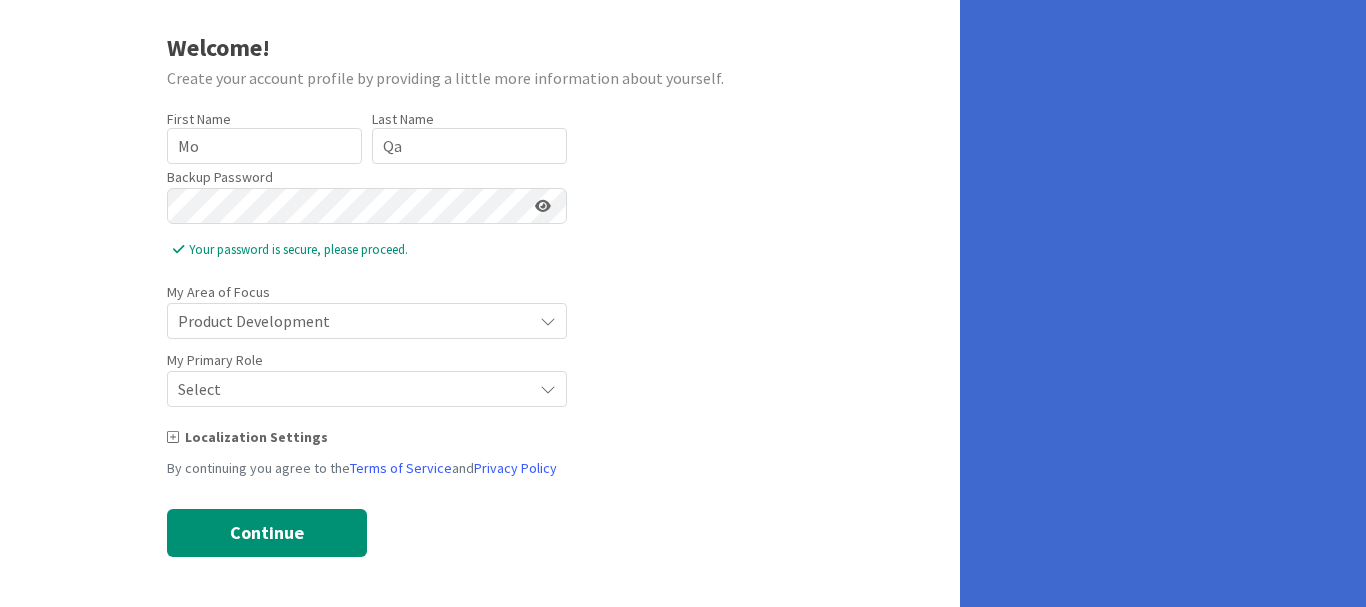 click on "Select" at bounding box center (350, 321) 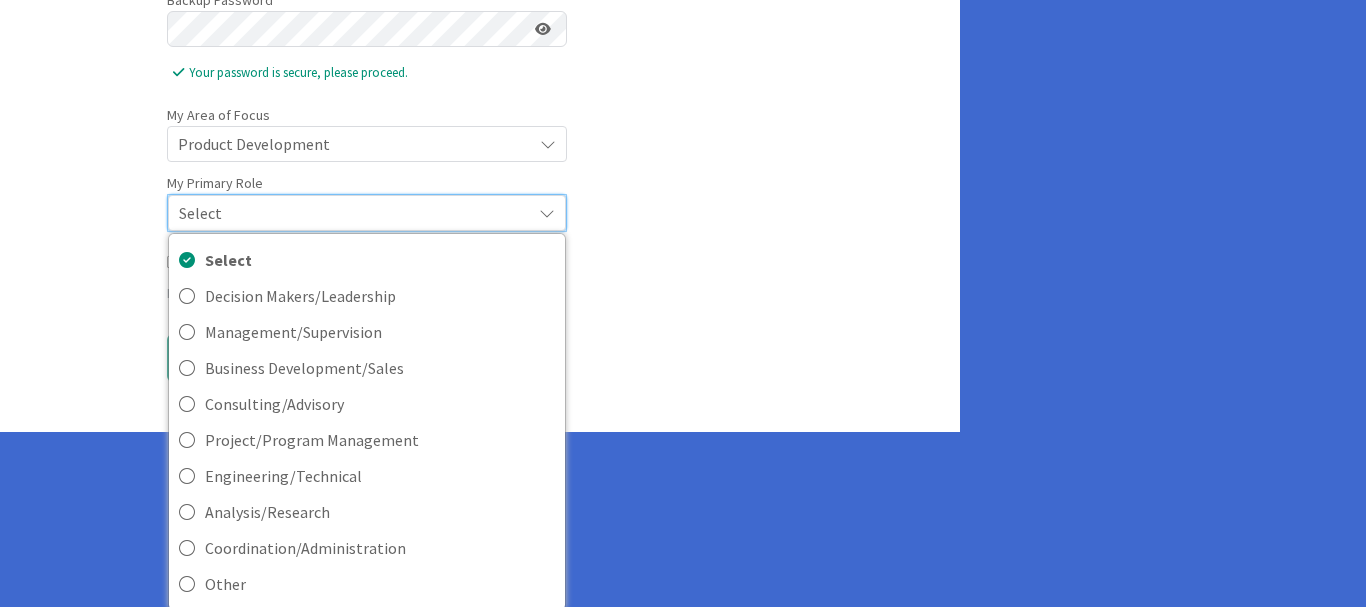 scroll, scrollTop: 307, scrollLeft: 0, axis: vertical 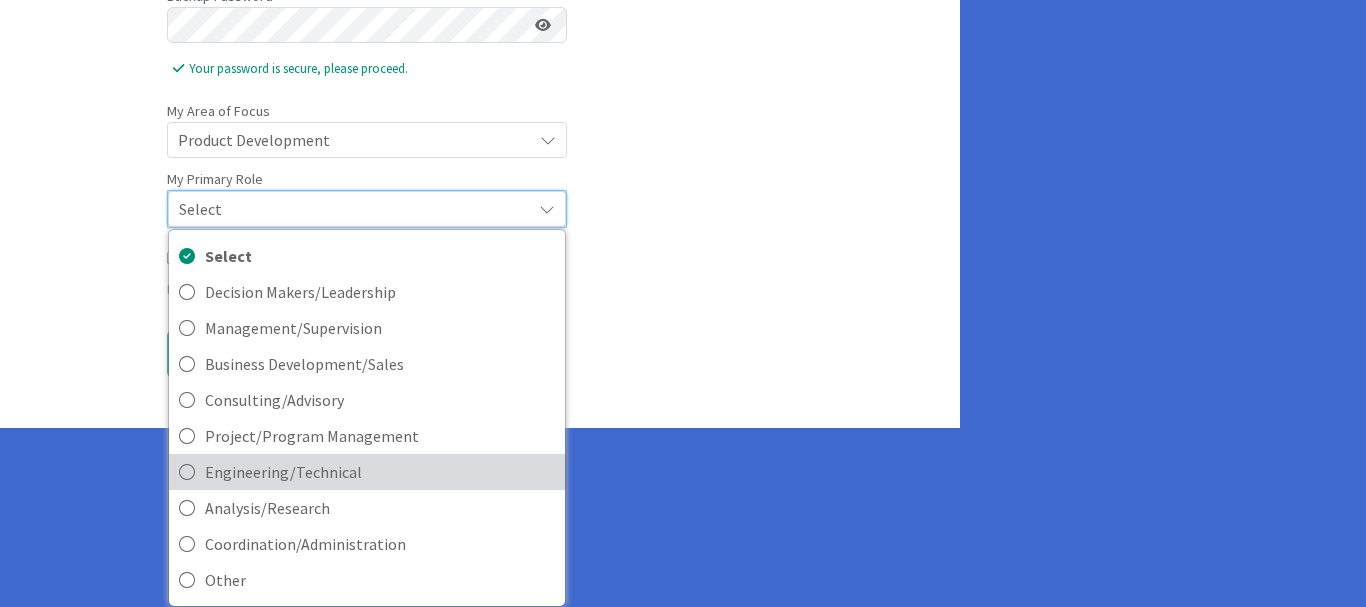 click on "Engineering/Technical" at bounding box center (380, 472) 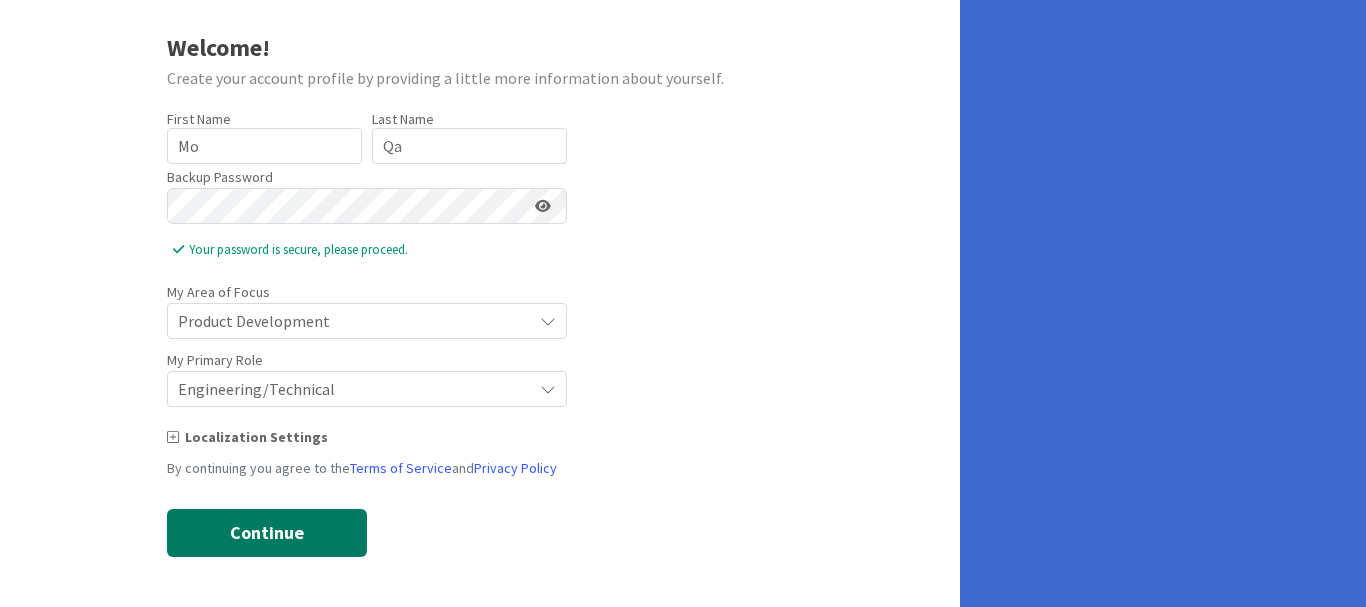 click on "Continue" at bounding box center (267, 533) 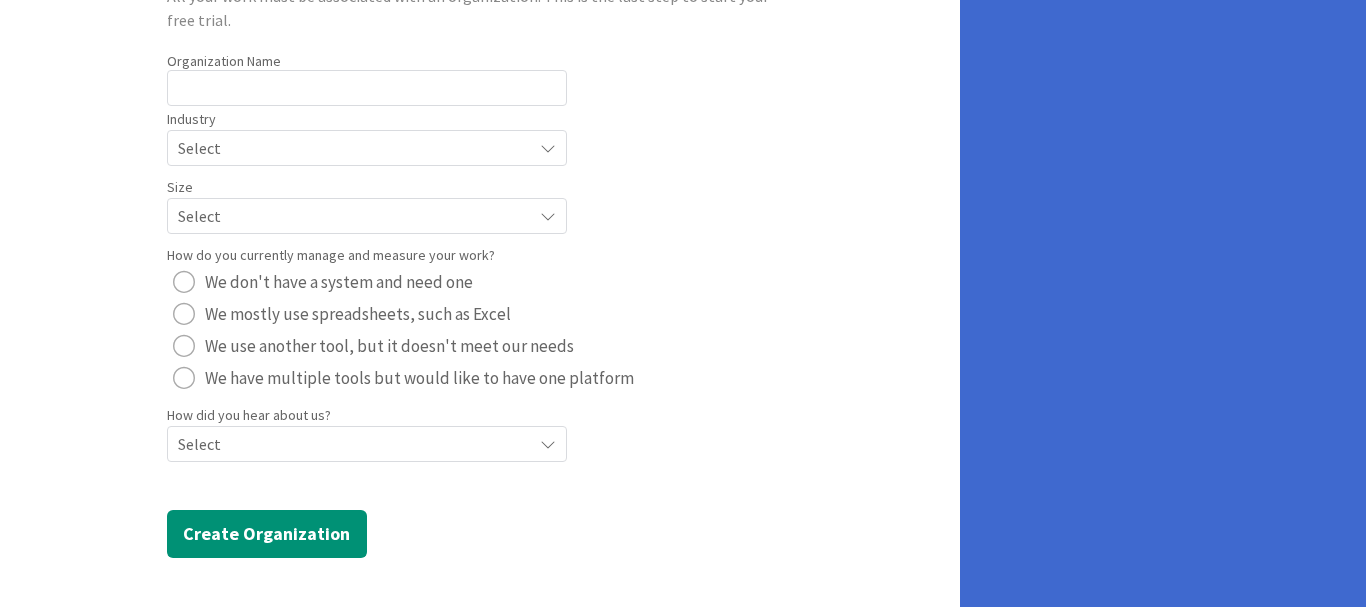 scroll, scrollTop: 209, scrollLeft: 0, axis: vertical 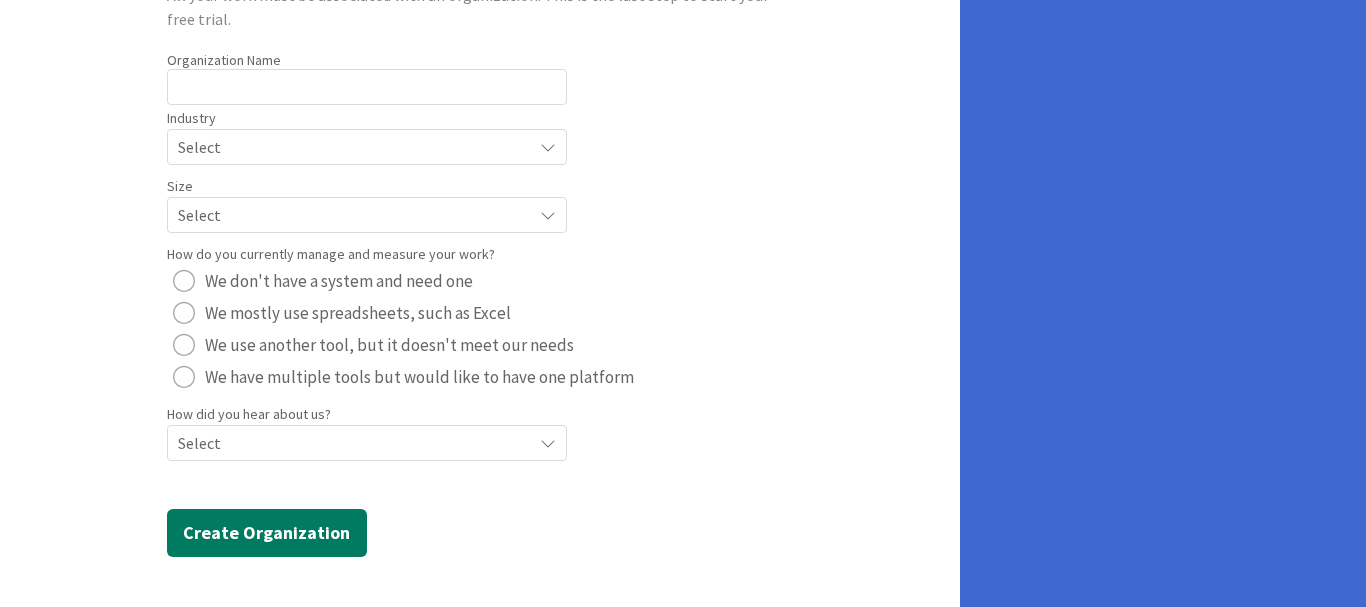 click on "Create Organization" at bounding box center [267, 533] 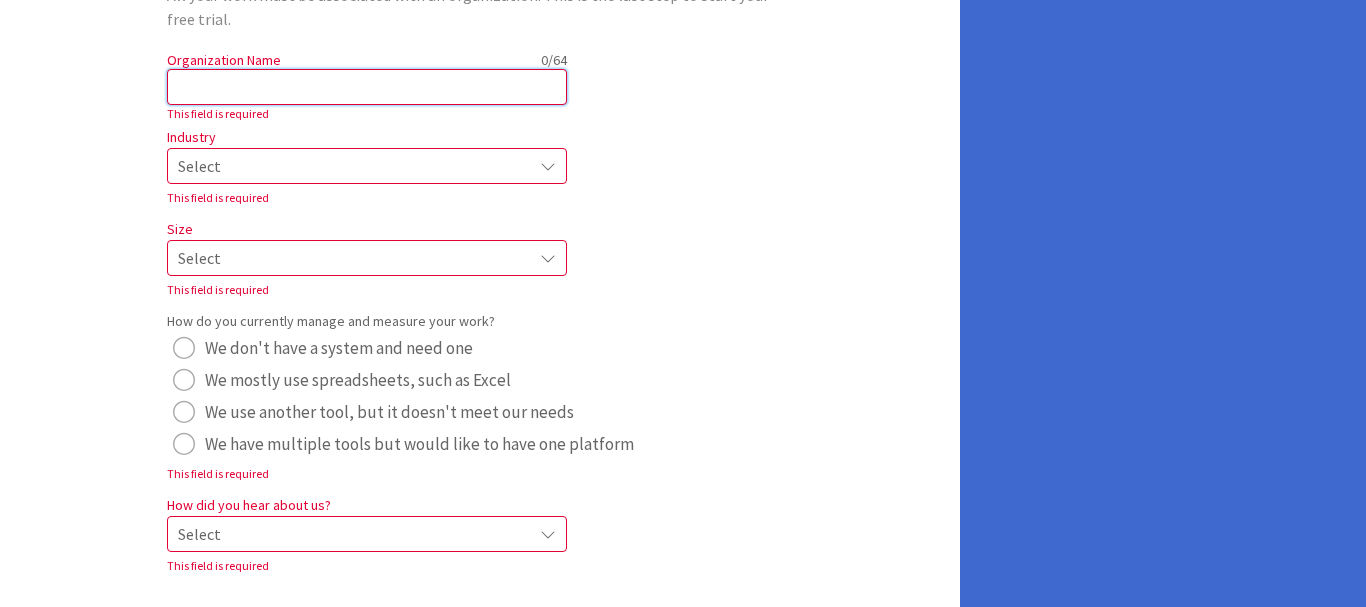 click at bounding box center [367, 87] 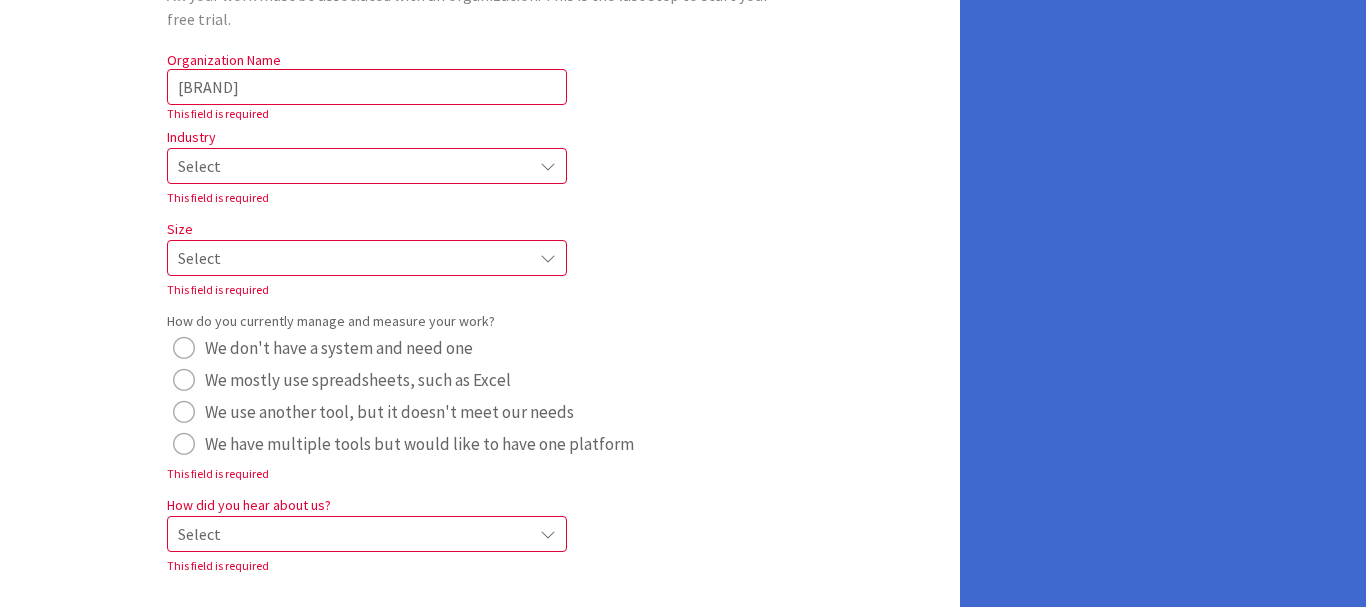 click on "Select" at bounding box center (350, 166) 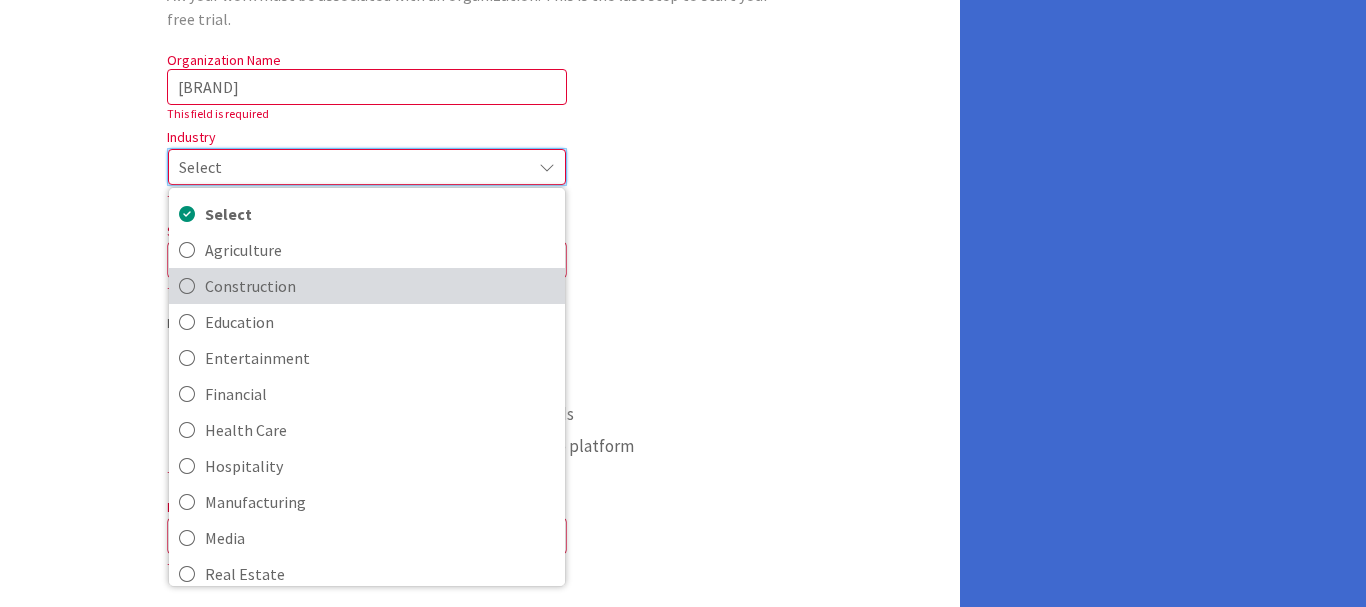 click on "Construction" at bounding box center [380, 286] 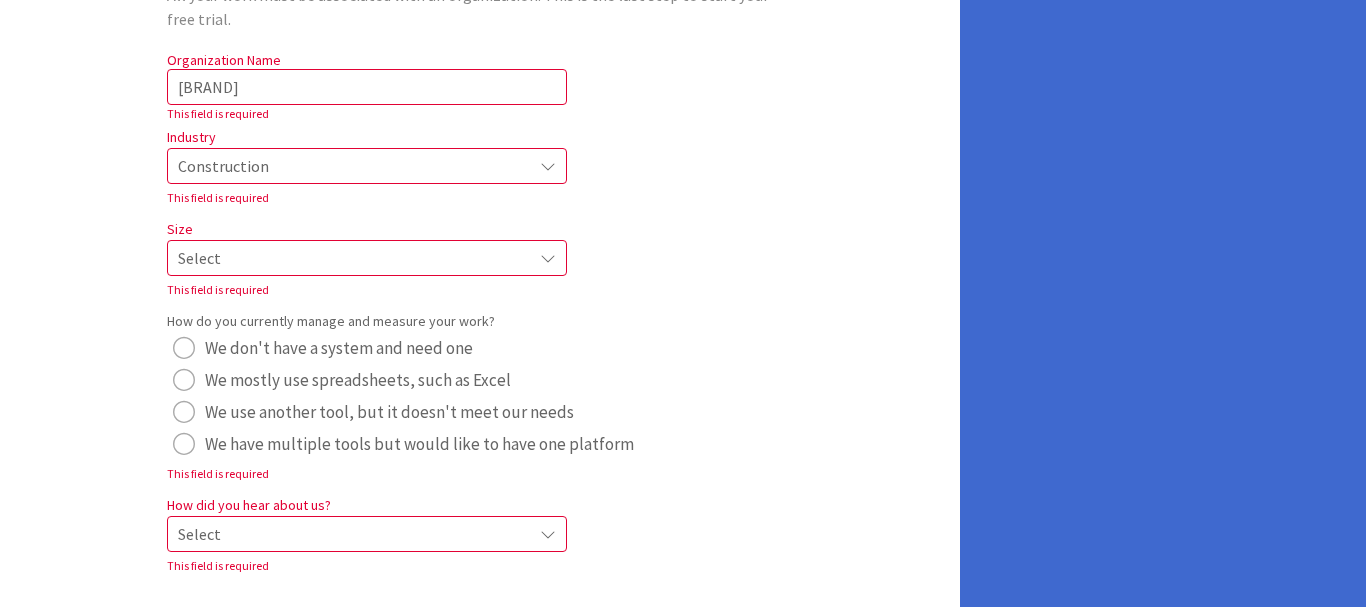 click on "Select" at bounding box center [350, 166] 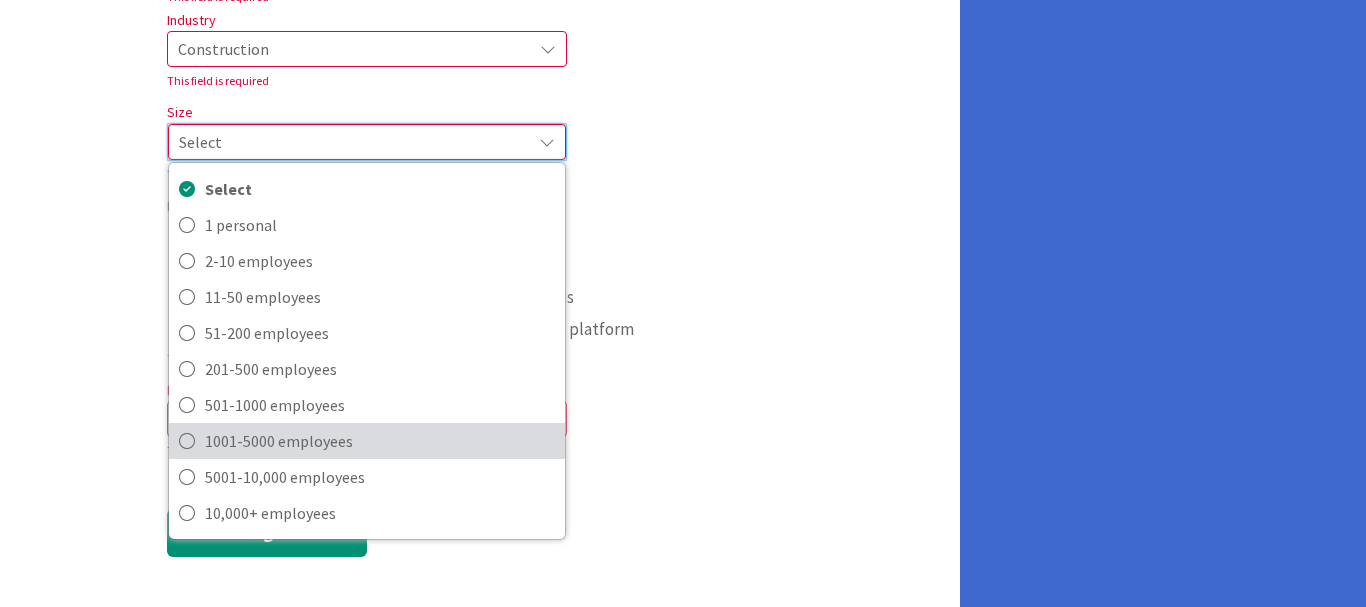 click on "1001-5000 employees" at bounding box center (380, 441) 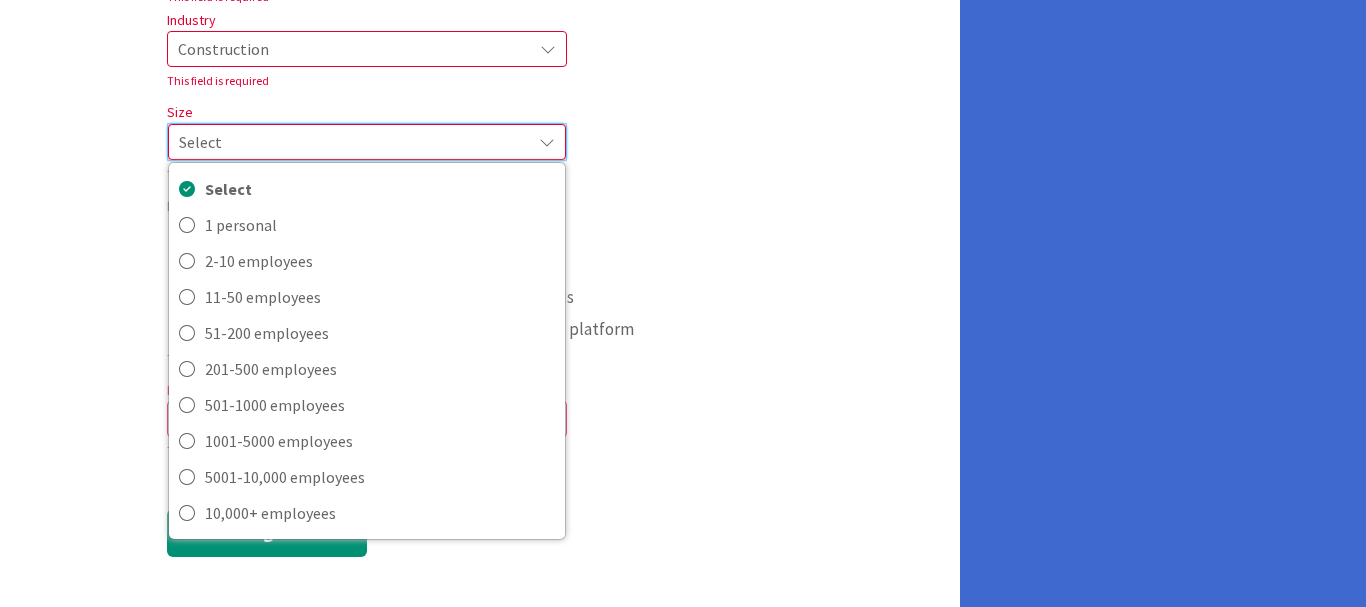 scroll, scrollTop: 324, scrollLeft: 0, axis: vertical 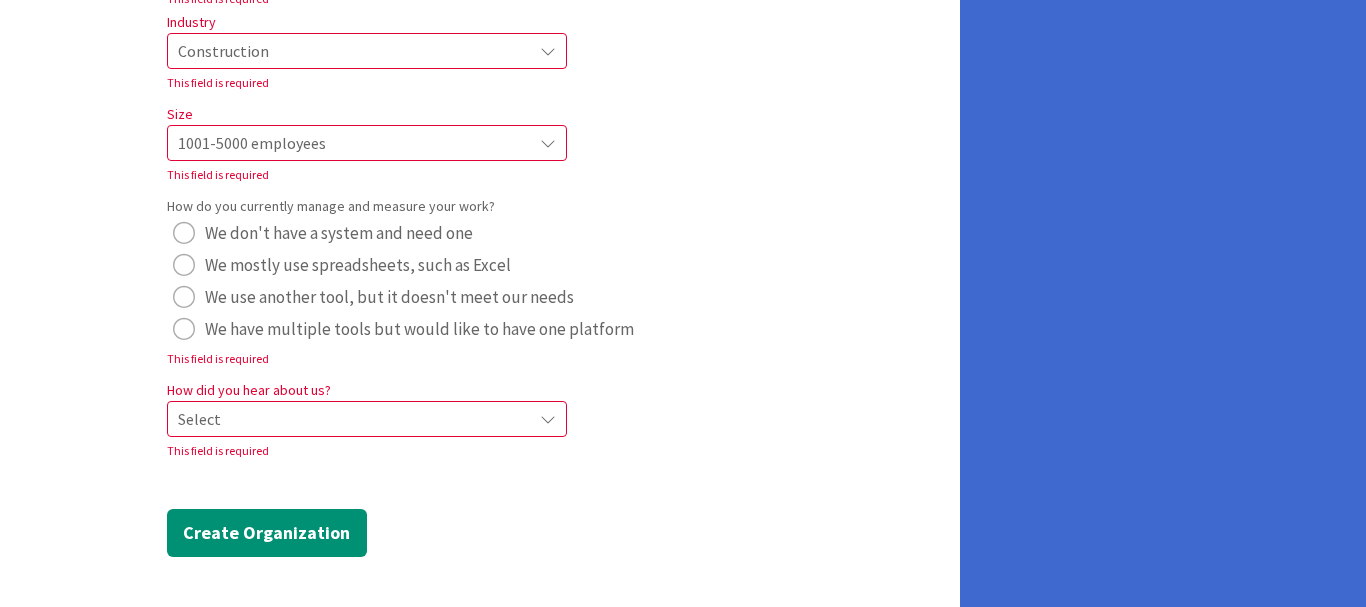 click on "Select" at bounding box center (350, 51) 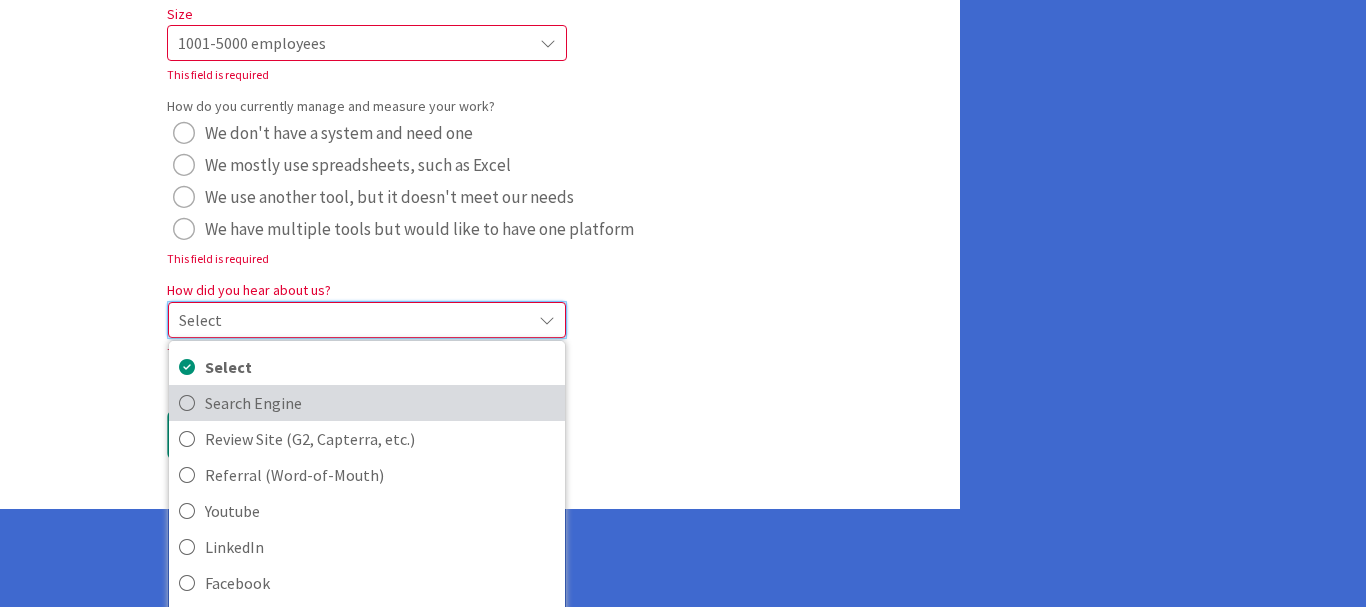 click on "Search Engine" at bounding box center (380, 403) 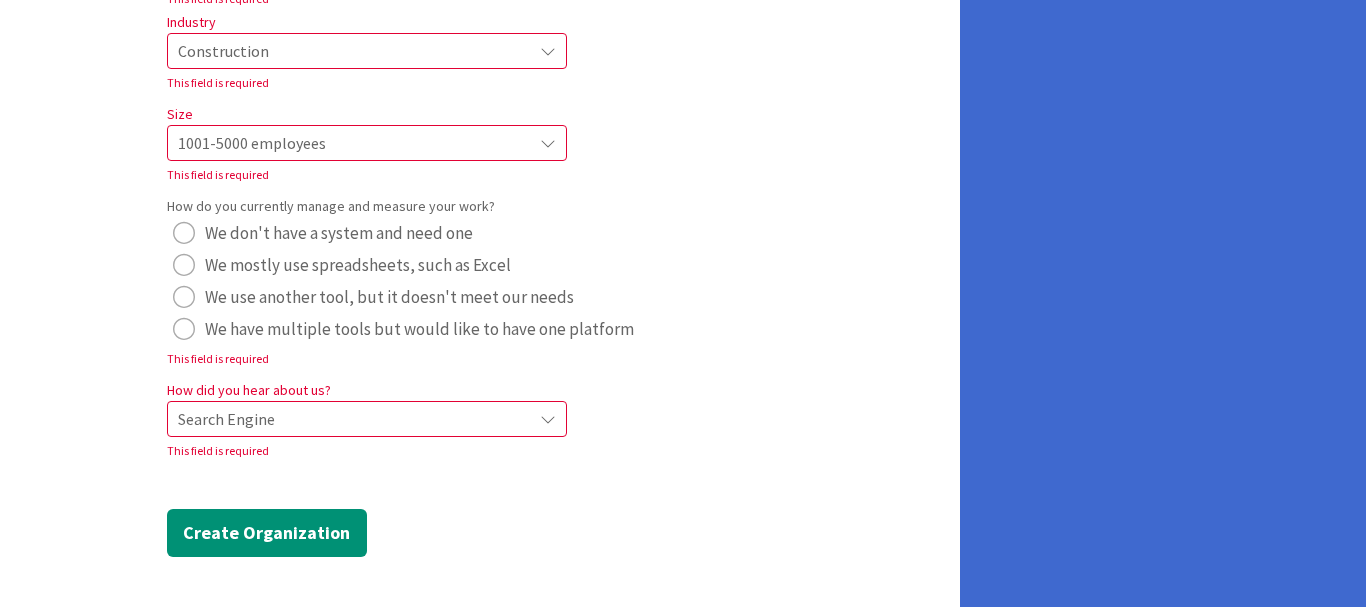 scroll, scrollTop: 324, scrollLeft: 0, axis: vertical 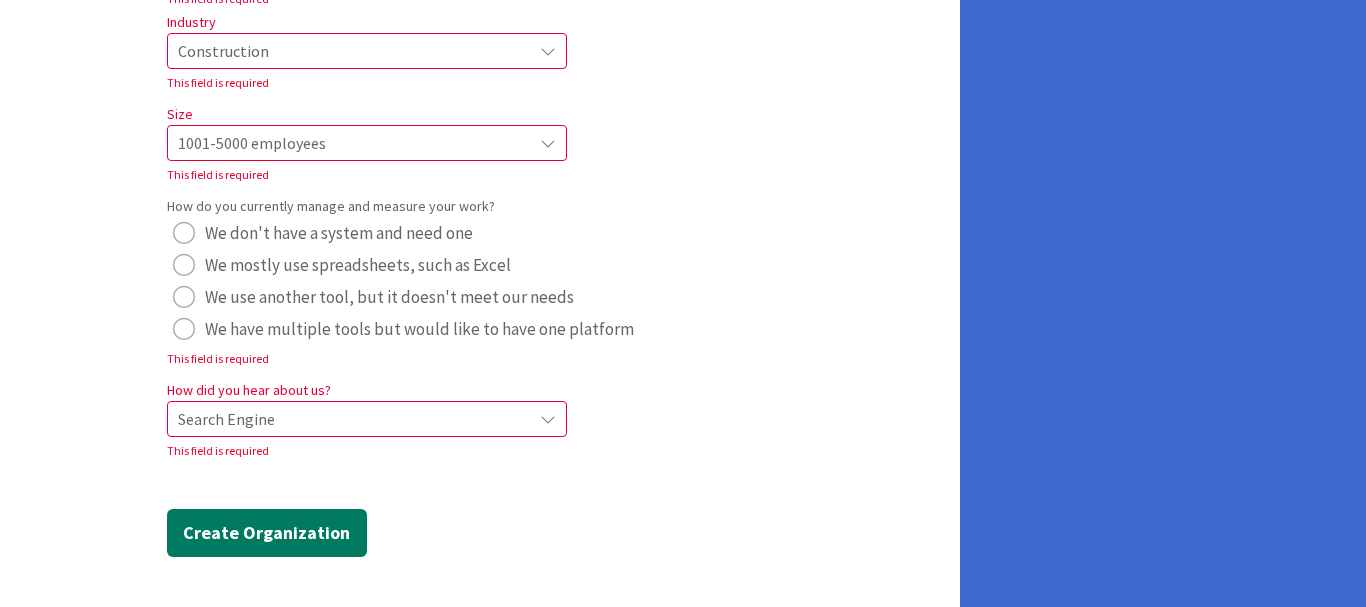 click on "Create Organization" at bounding box center [267, 533] 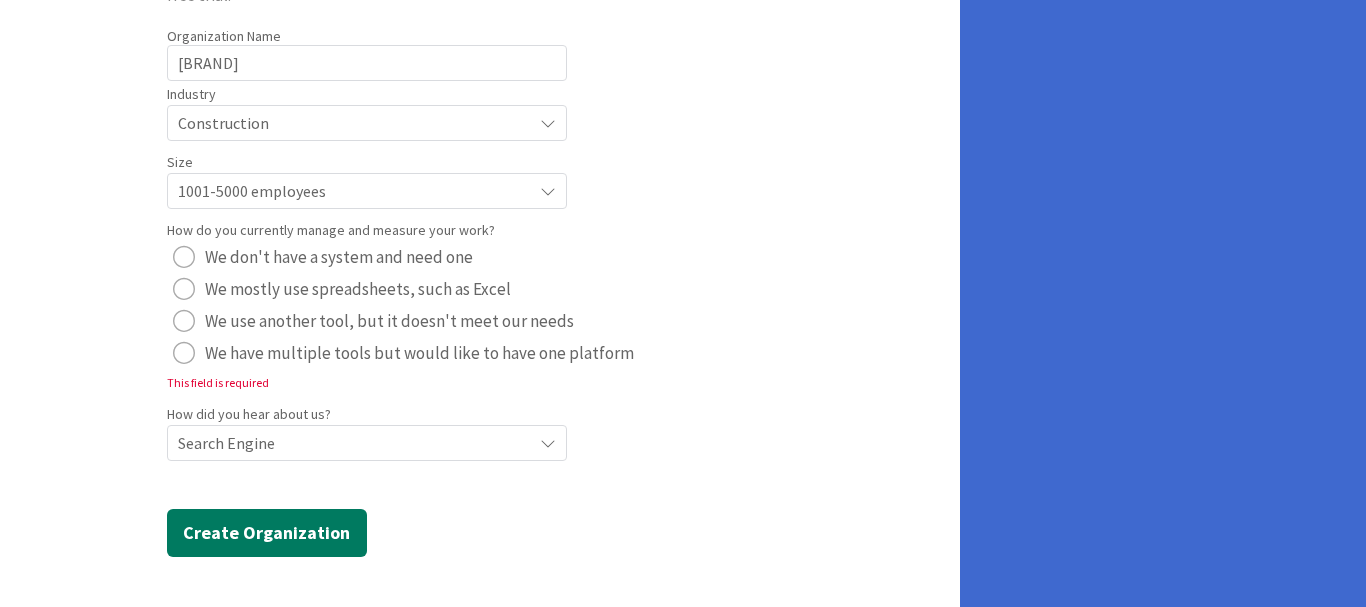 scroll, scrollTop: 233, scrollLeft: 0, axis: vertical 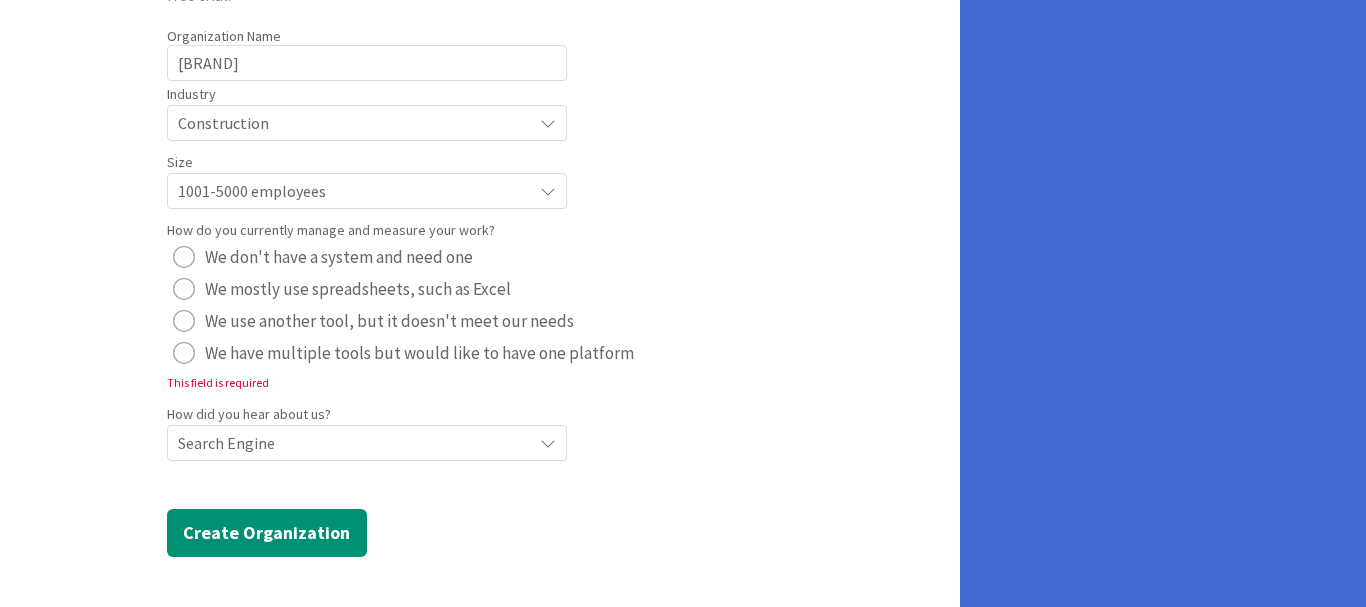click at bounding box center [184, 353] 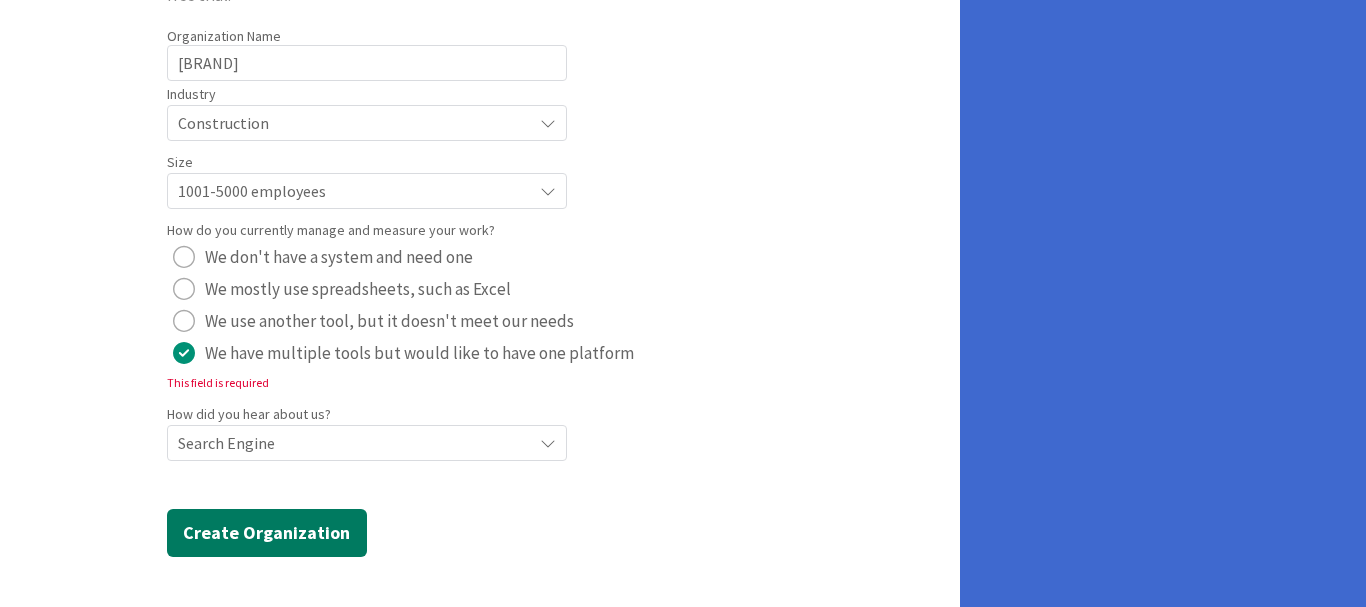 click on "Create Organization" at bounding box center (267, 533) 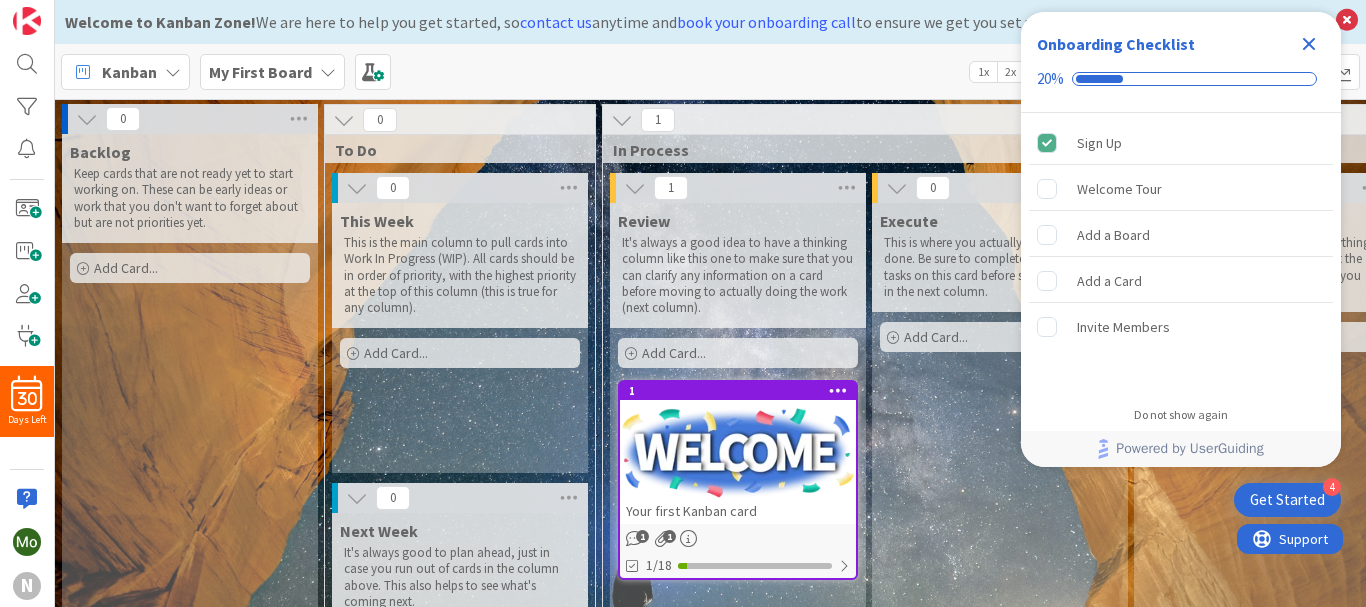scroll, scrollTop: 0, scrollLeft: 0, axis: both 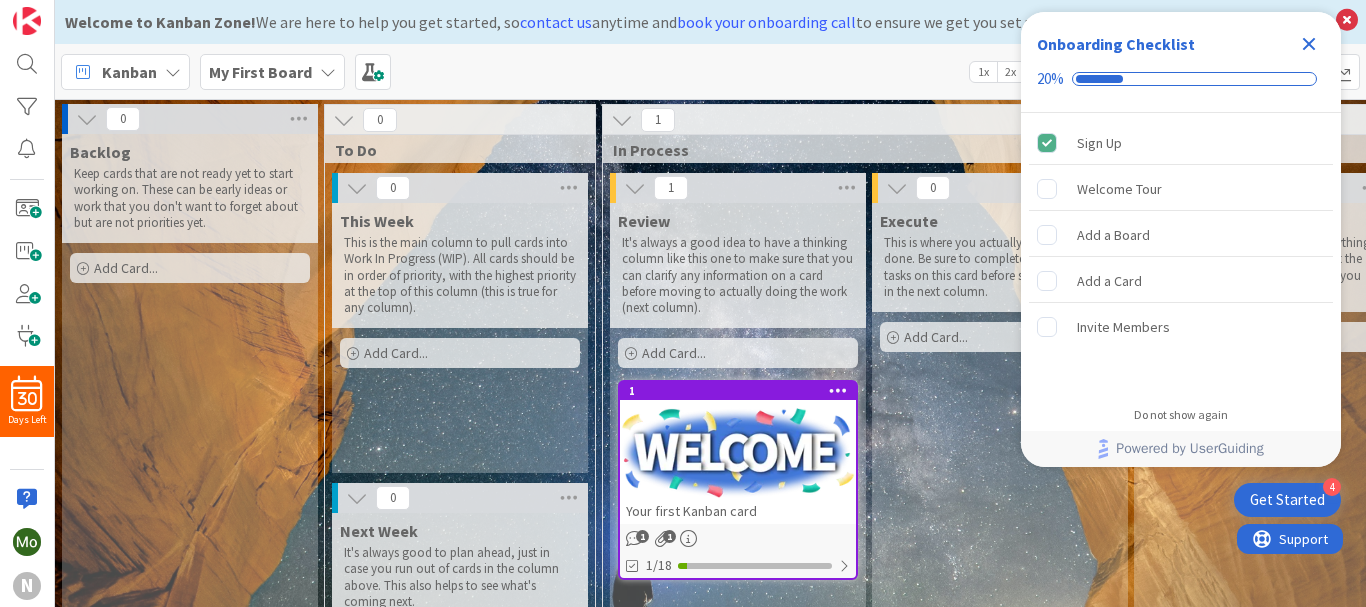 click 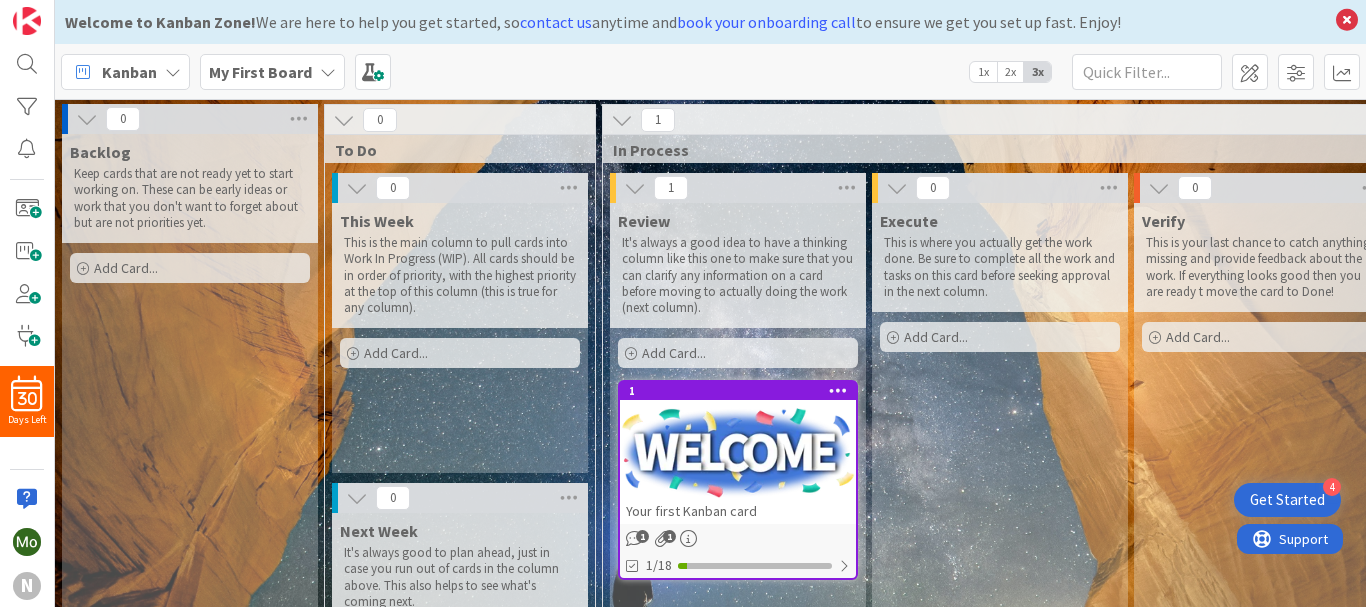 scroll, scrollTop: 0, scrollLeft: 0, axis: both 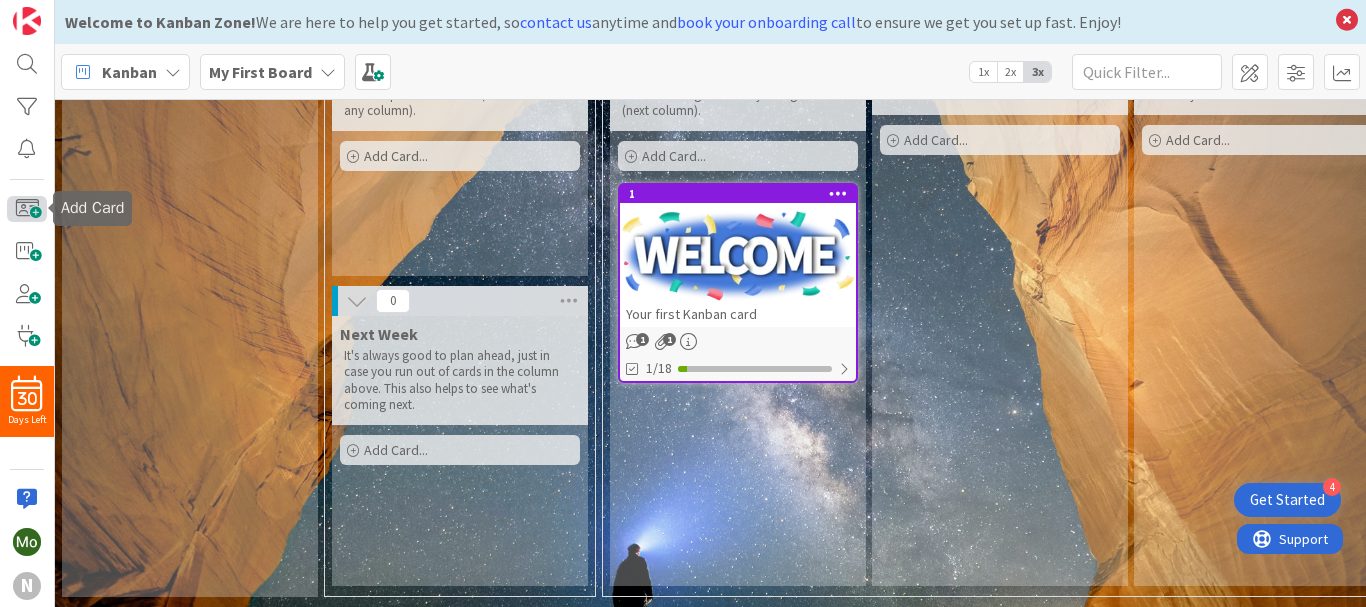 click at bounding box center (27, 209) 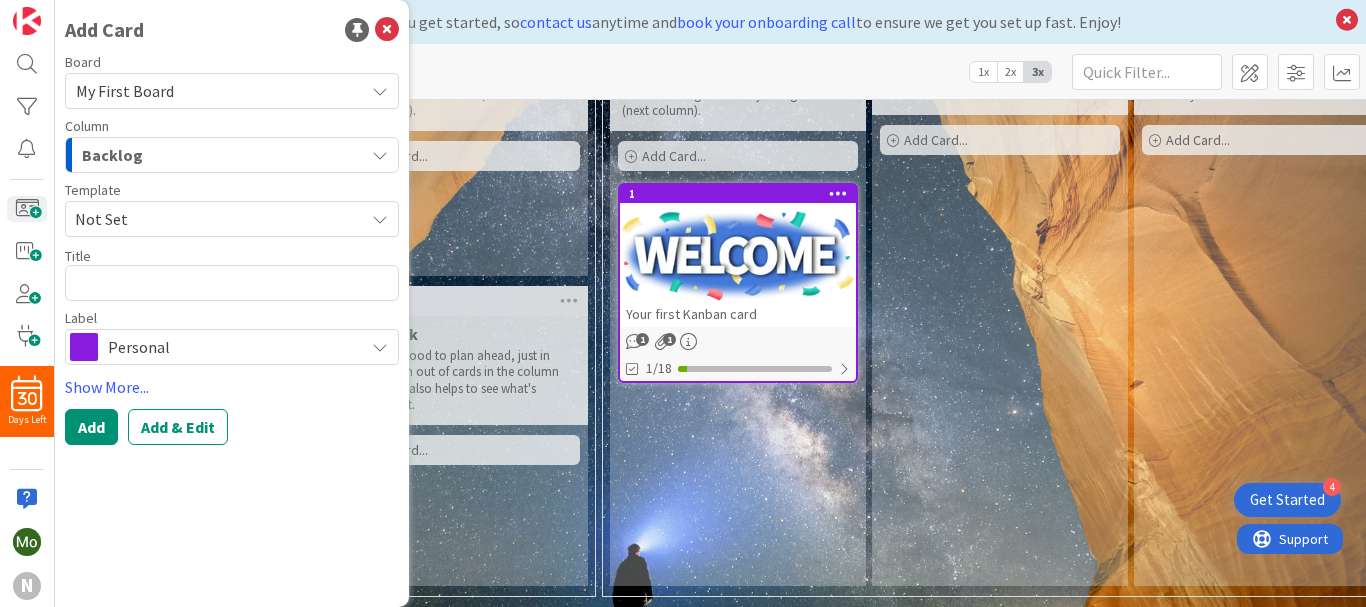 click on "My First Board" at bounding box center (215, 91) 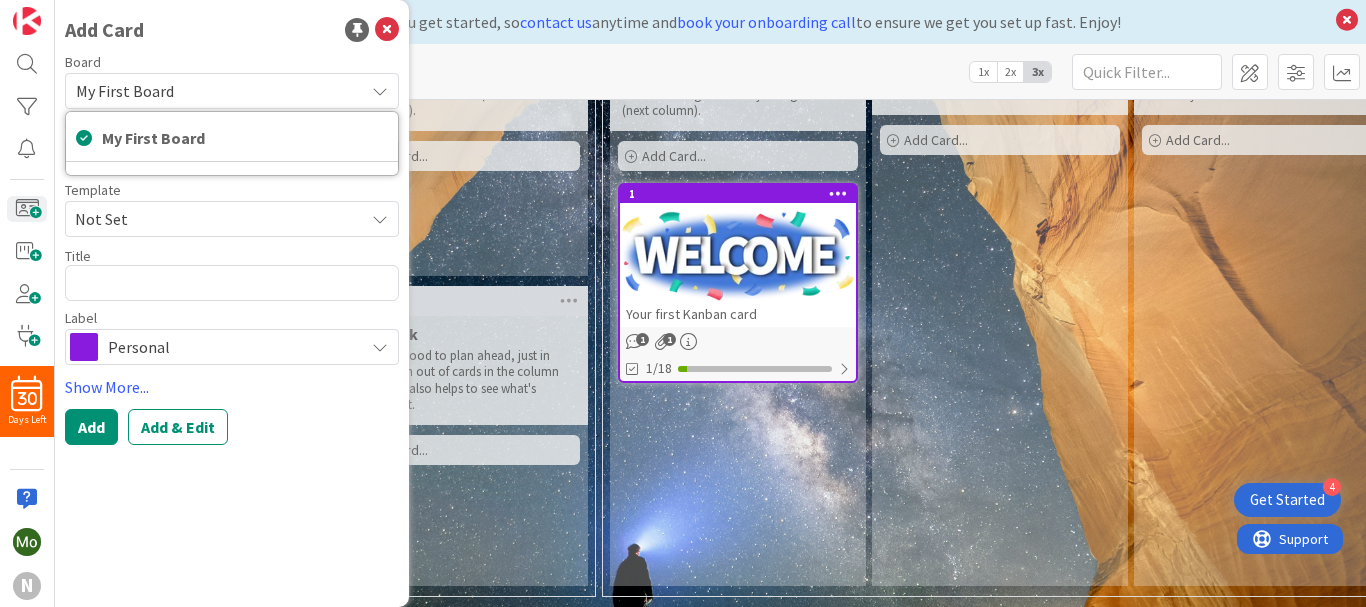 click on "My First Board" at bounding box center [215, 91] 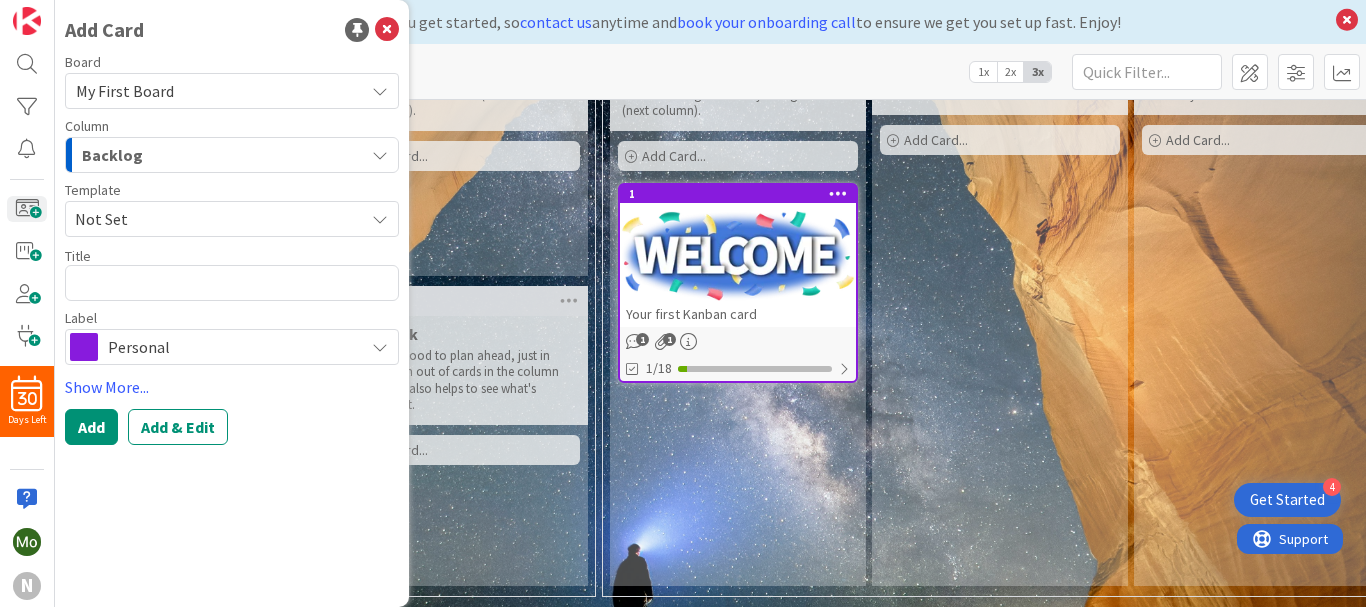 click on "Backlog" at bounding box center [220, 155] 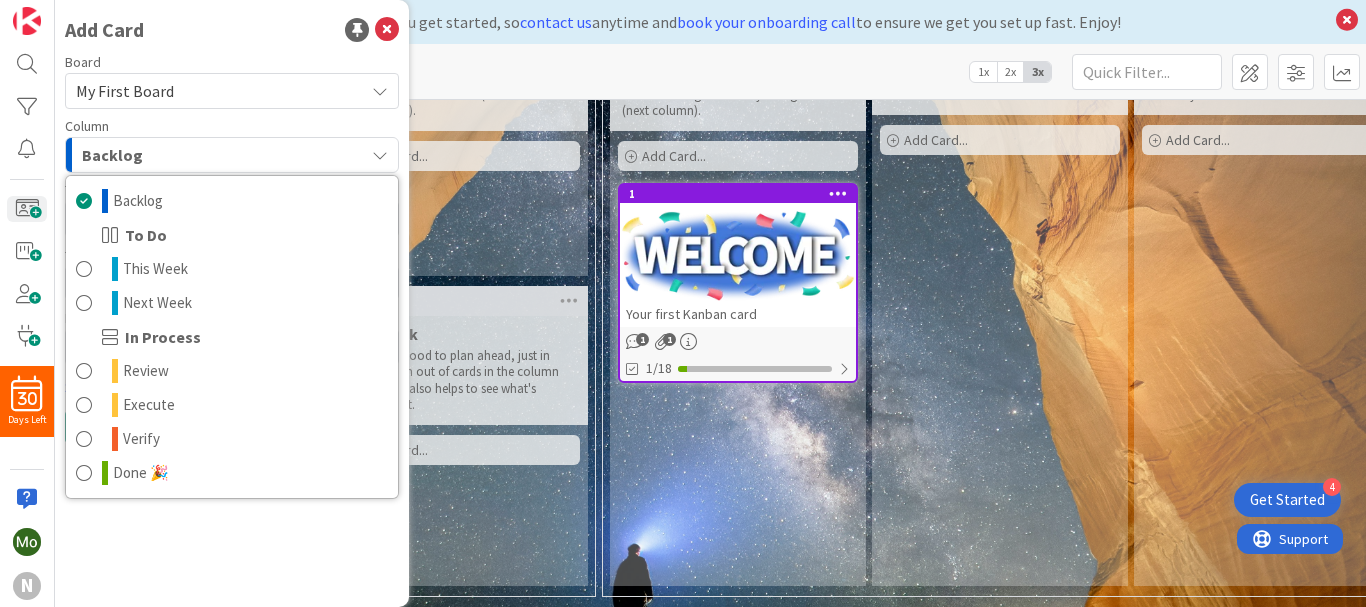 click on "Backlog" at bounding box center [220, 155] 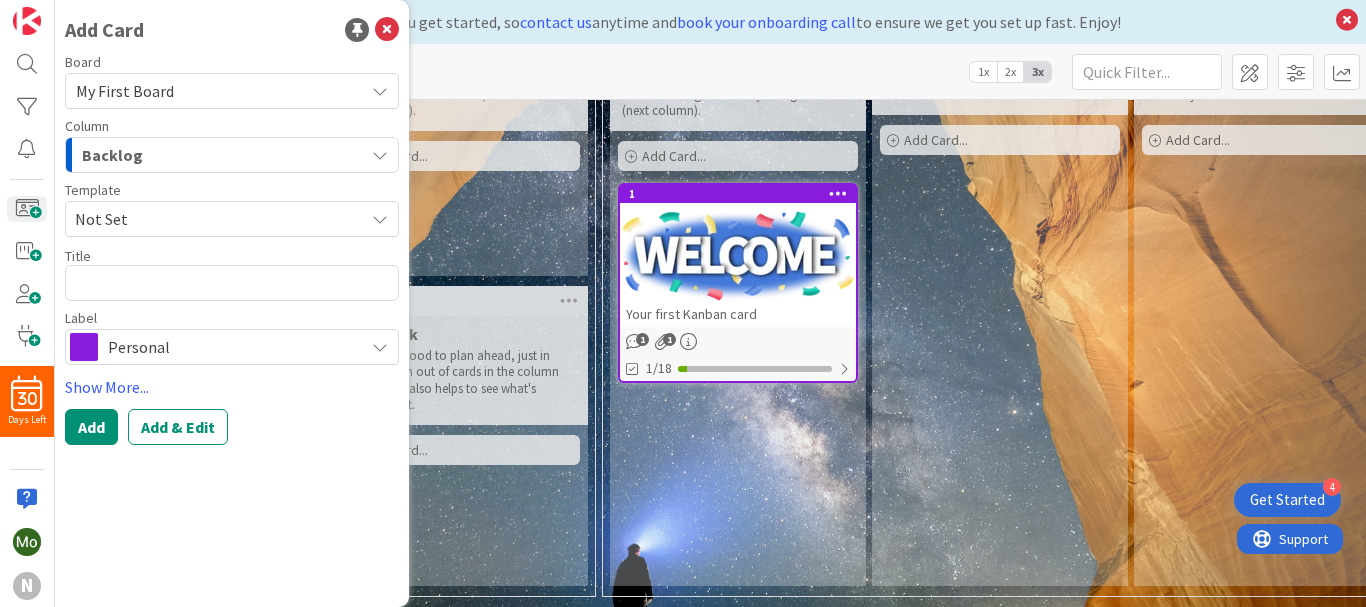 click on "This Week This is the main column to pull cards into Work In Progress (WIP). All cards should be in order of priority, with the highest priority at the top of this column (this is true for any column). Add Card..." at bounding box center (460, 141) 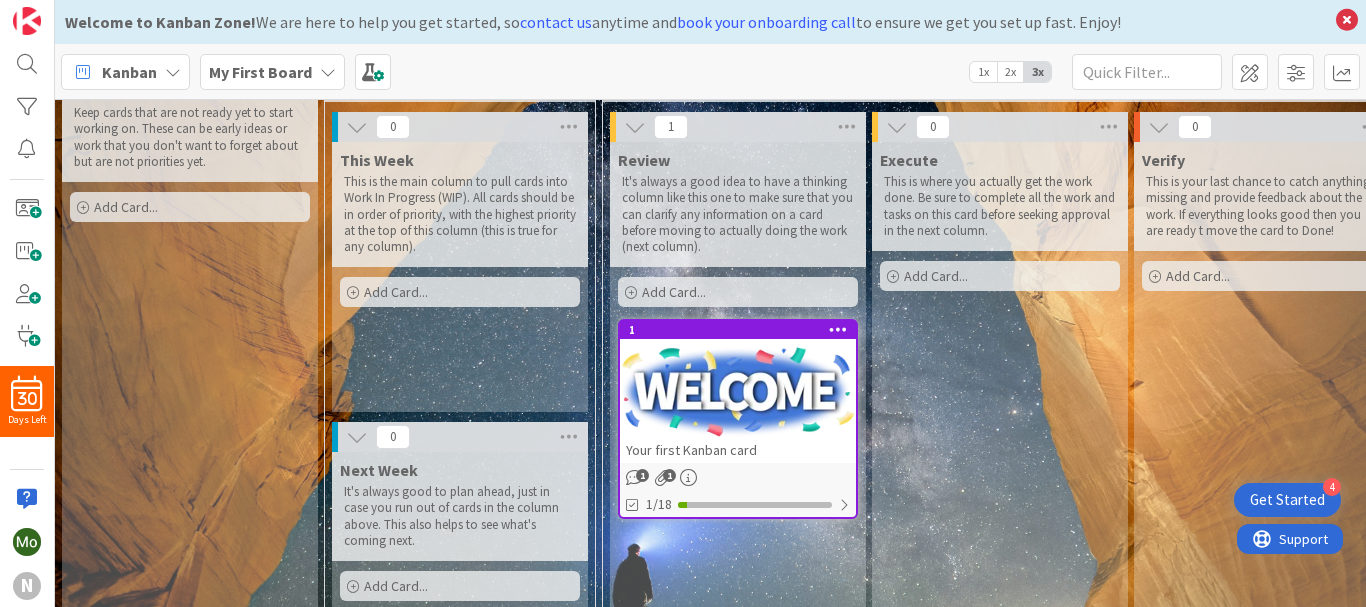 scroll, scrollTop: 0, scrollLeft: 0, axis: both 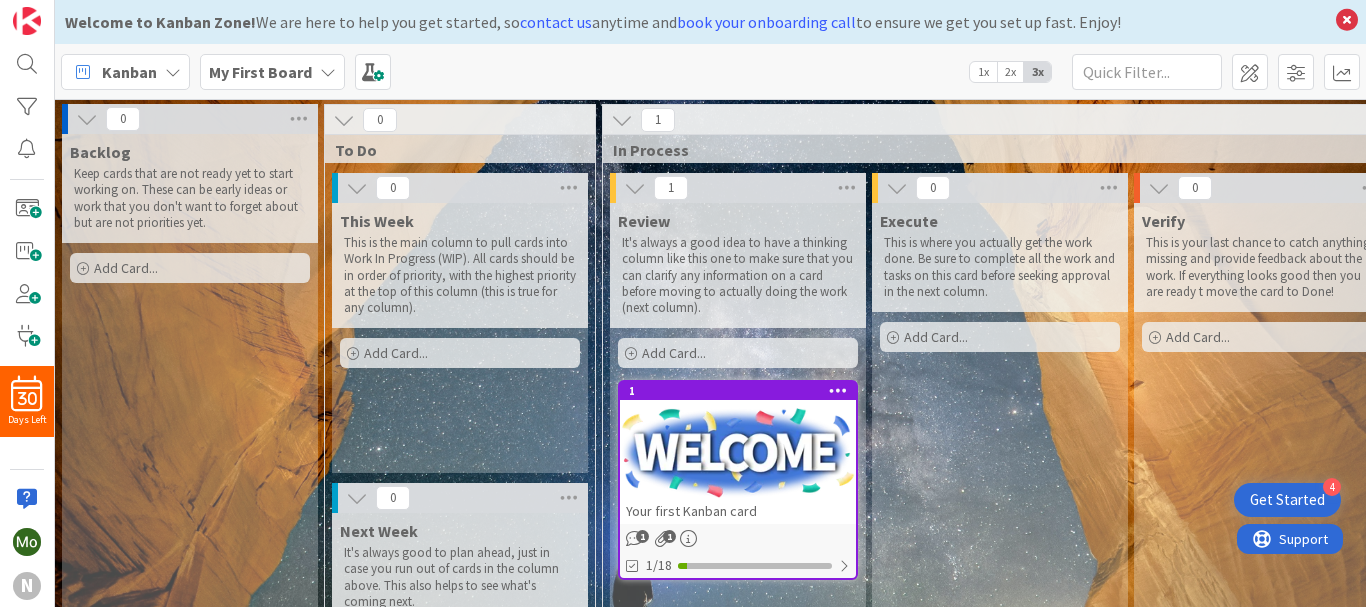 click at bounding box center [353, 354] 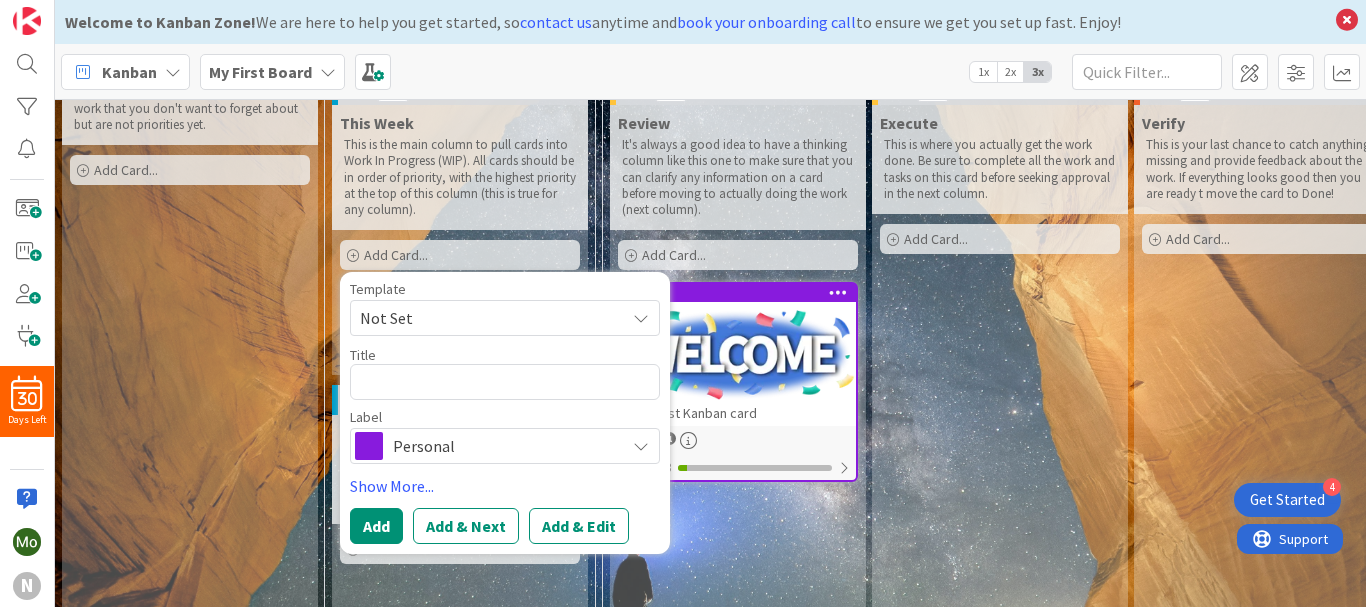 scroll, scrollTop: 100, scrollLeft: 0, axis: vertical 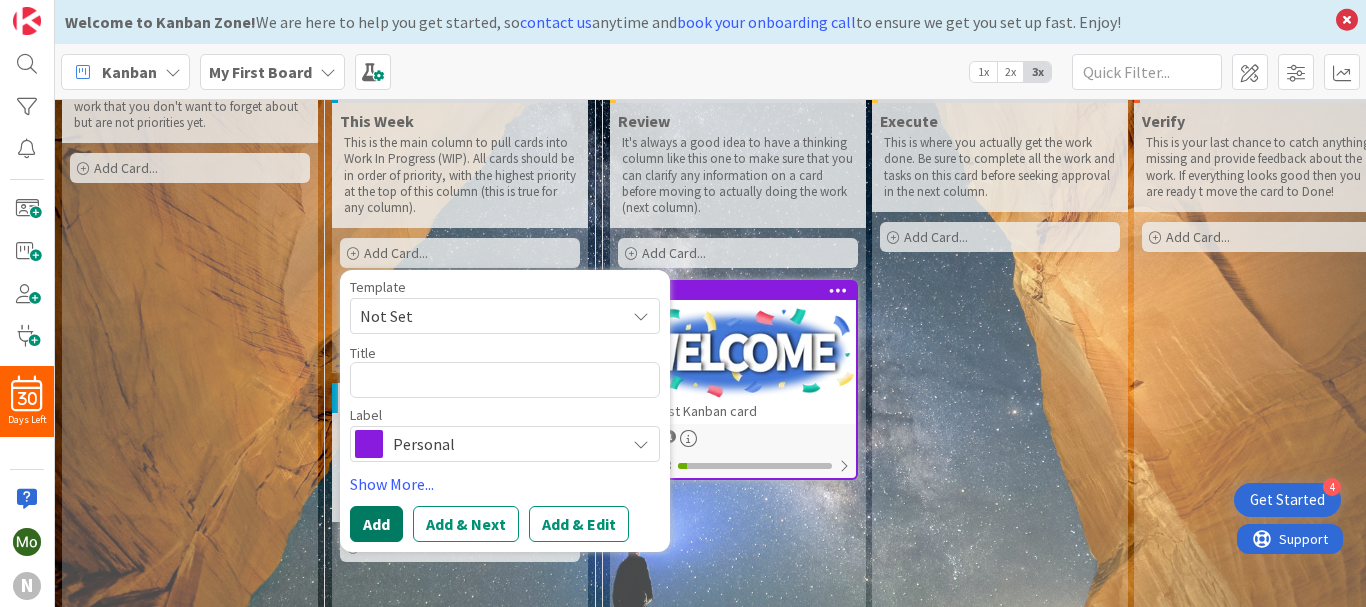 click on "Add" at bounding box center (376, 524) 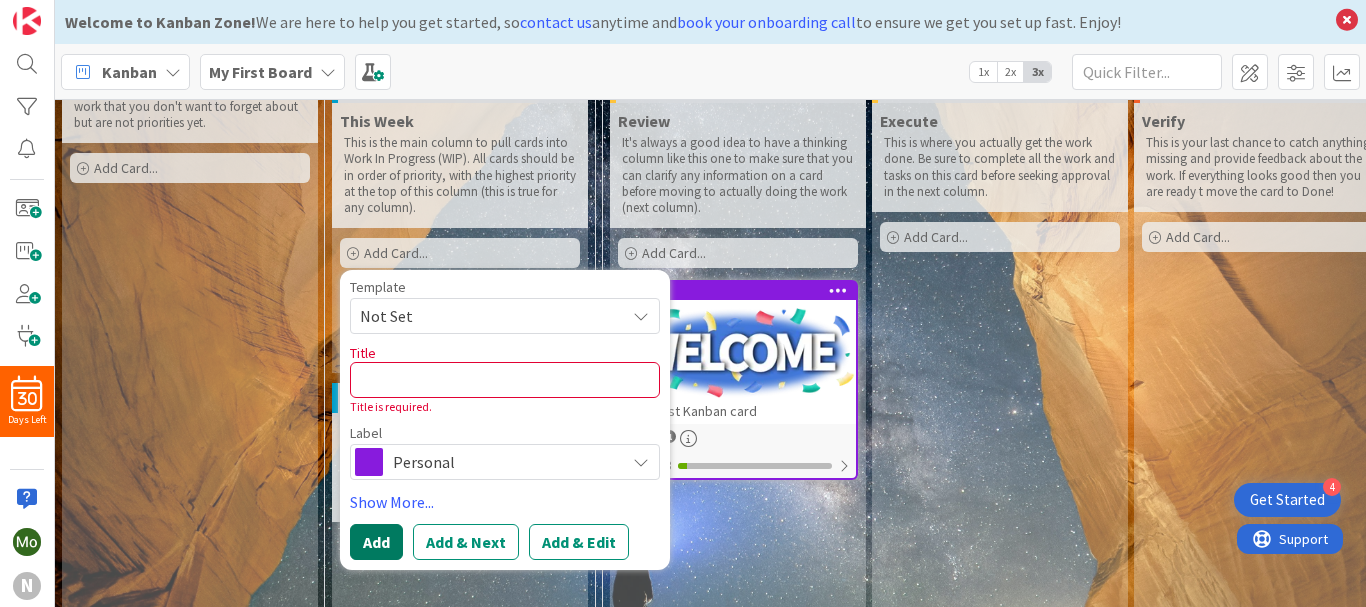type 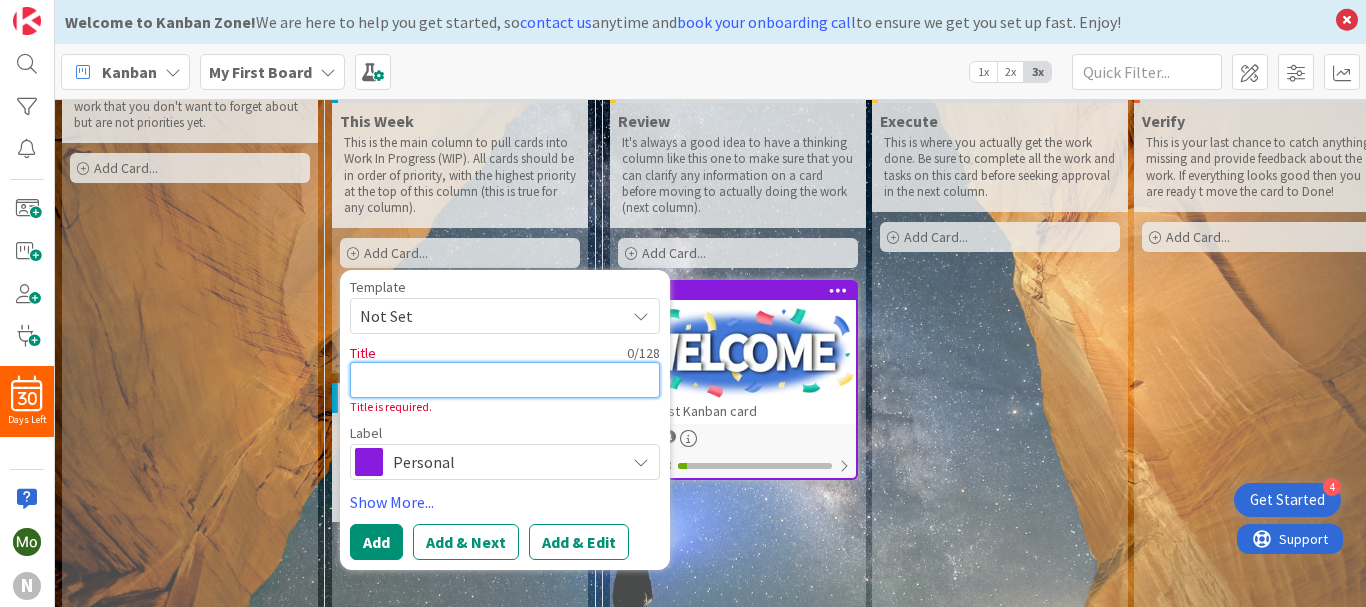 click at bounding box center [505, 380] 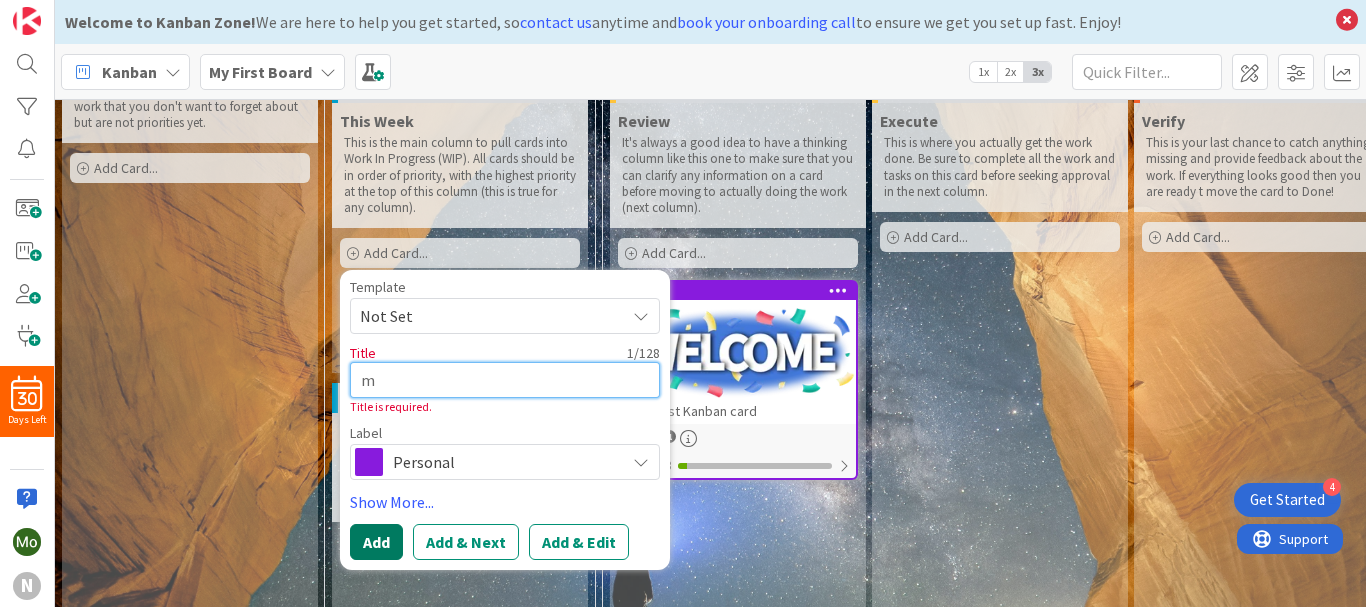 type on "m" 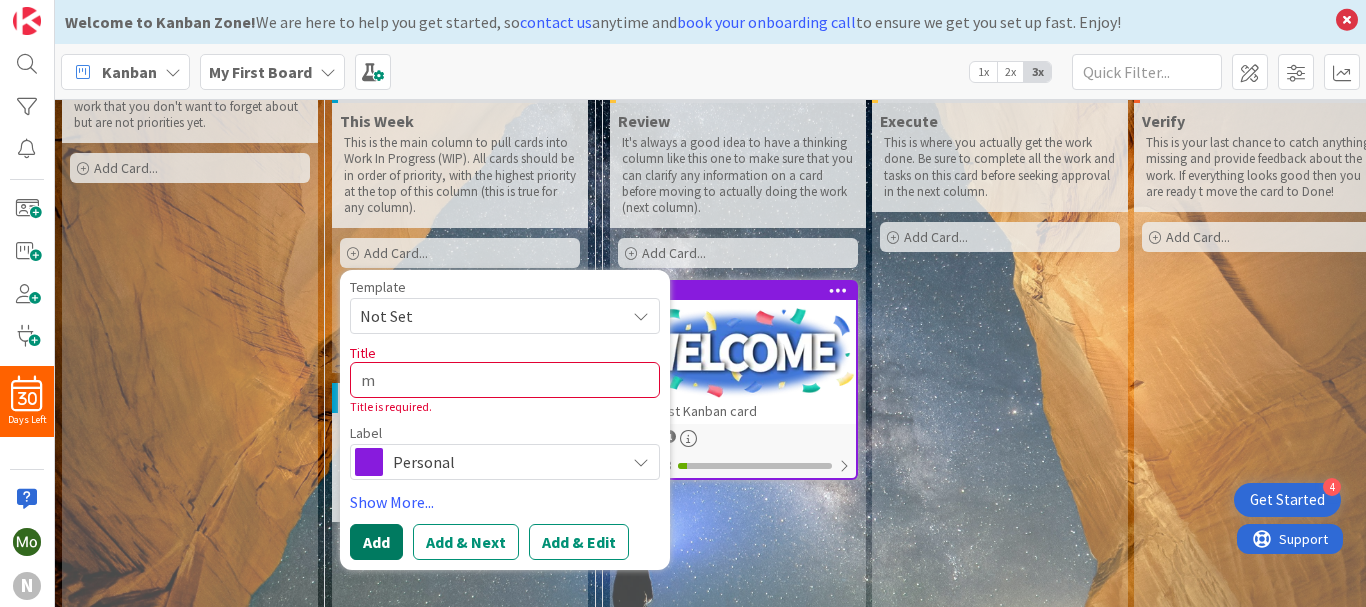 click on "Add" at bounding box center (376, 542) 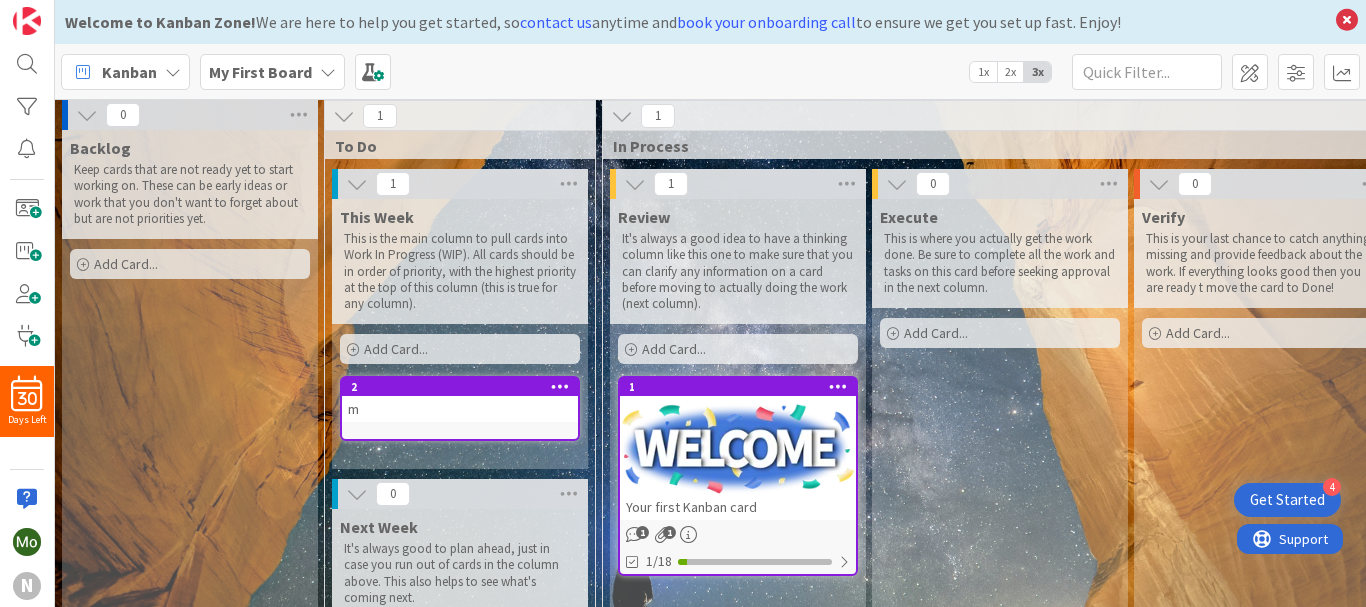 scroll, scrollTop: 0, scrollLeft: 0, axis: both 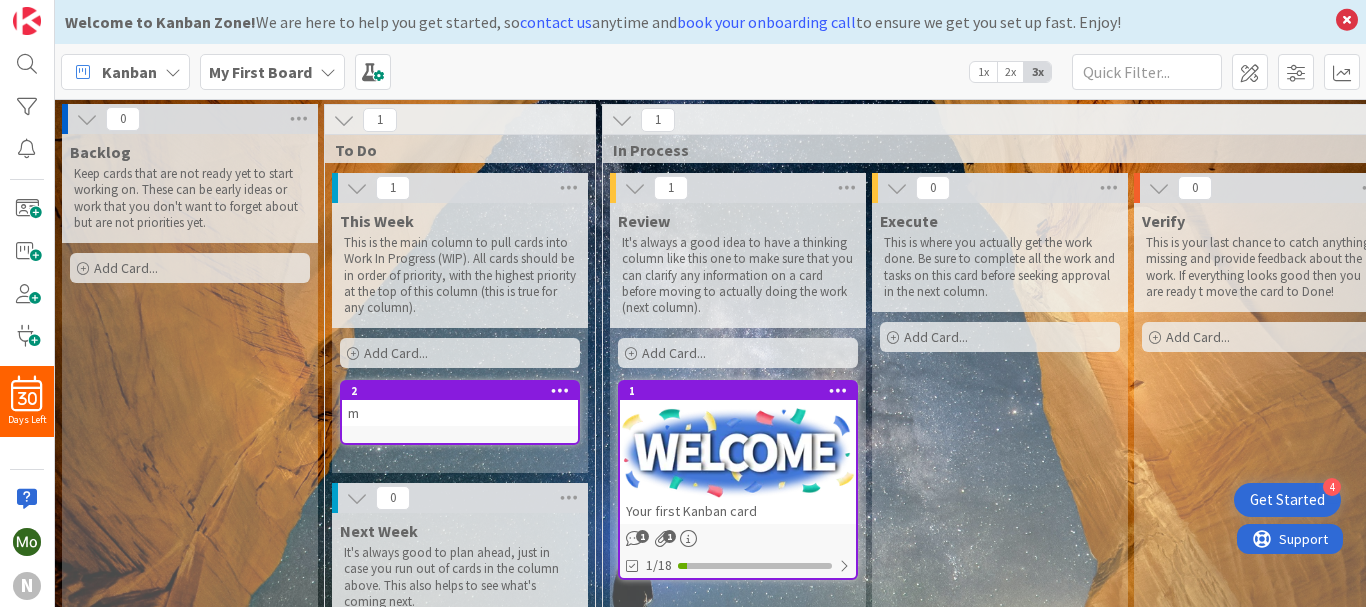 click on "2x" at bounding box center (1010, 72) 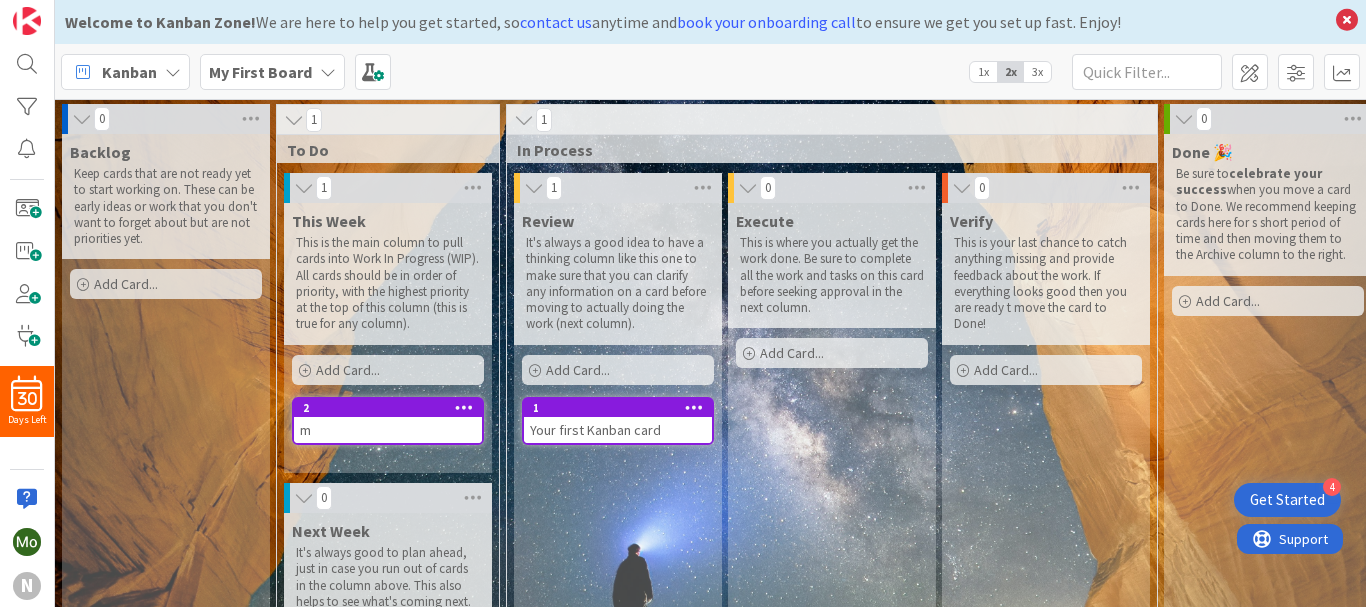 click on "1x" at bounding box center [983, 72] 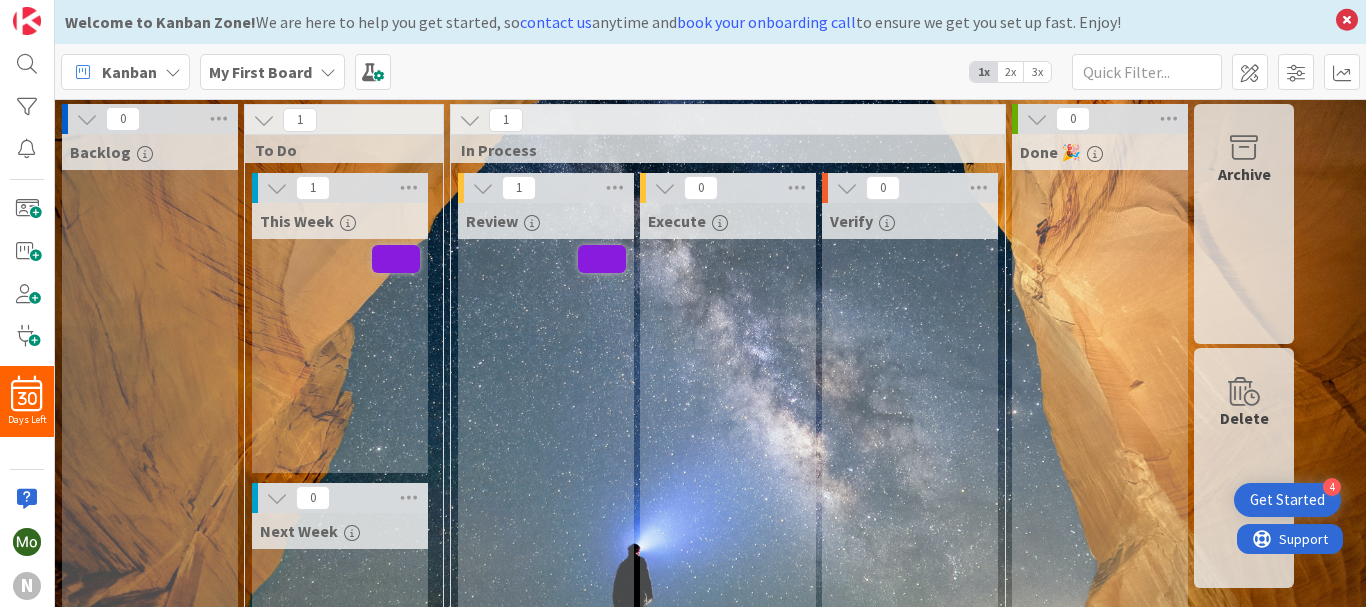 click on "1x" at bounding box center (983, 72) 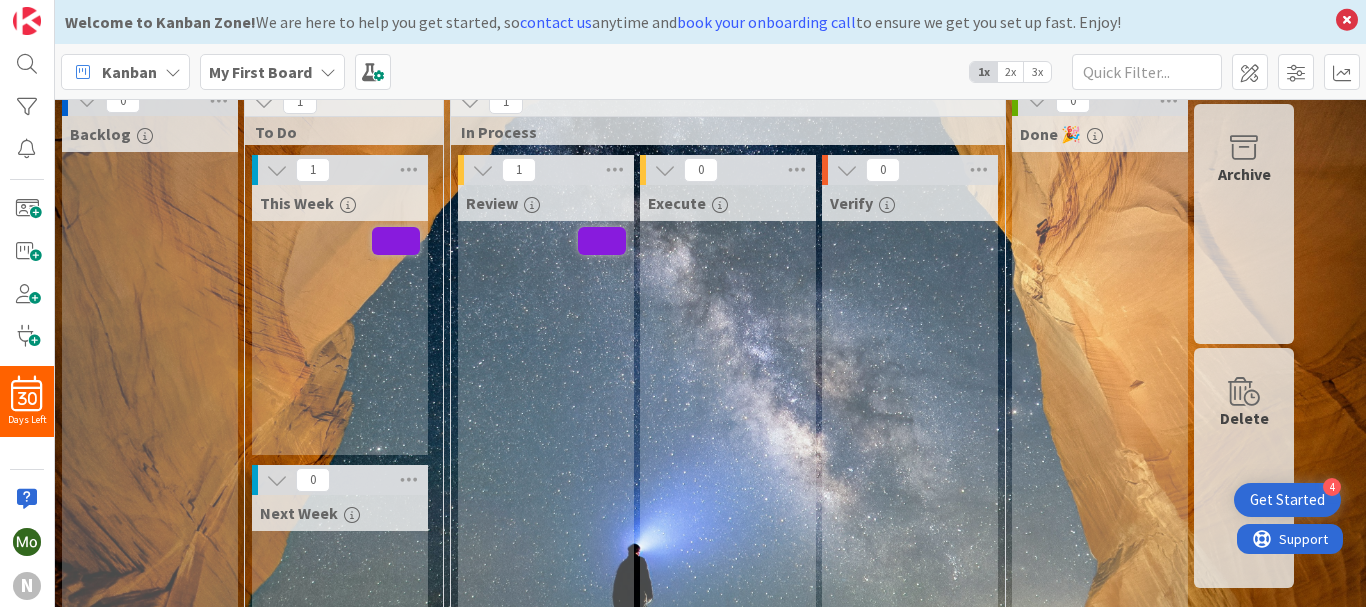 scroll, scrollTop: 0, scrollLeft: 0, axis: both 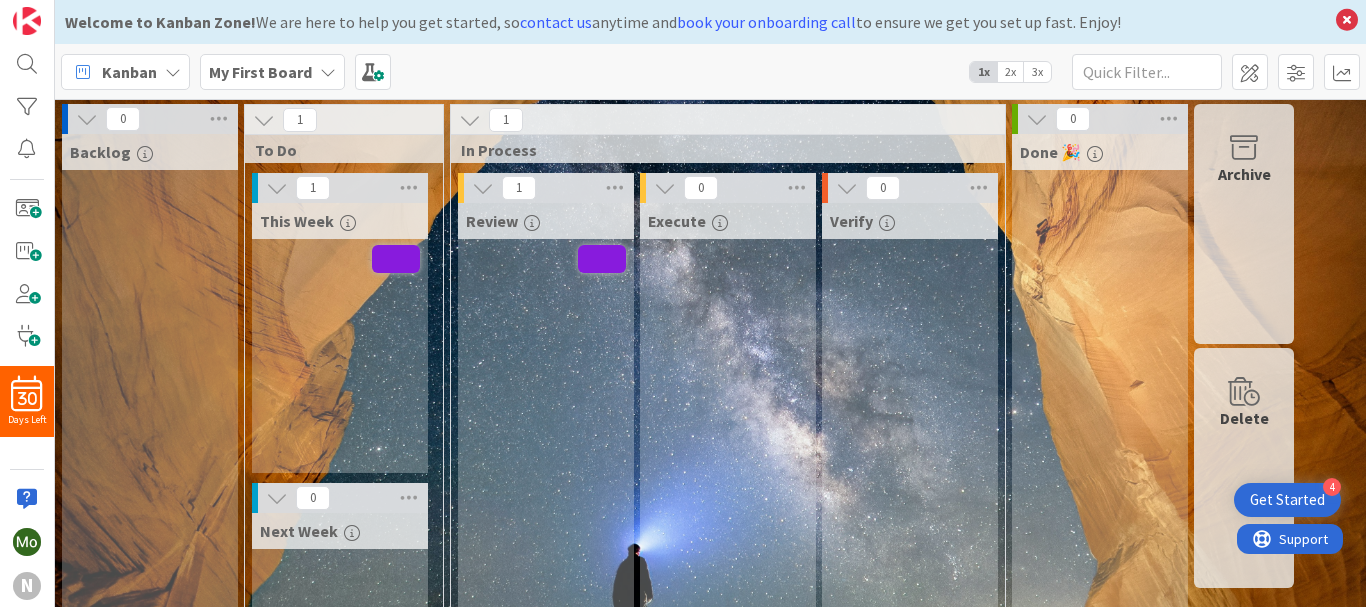 click on "Kanban" at bounding box center (125, 72) 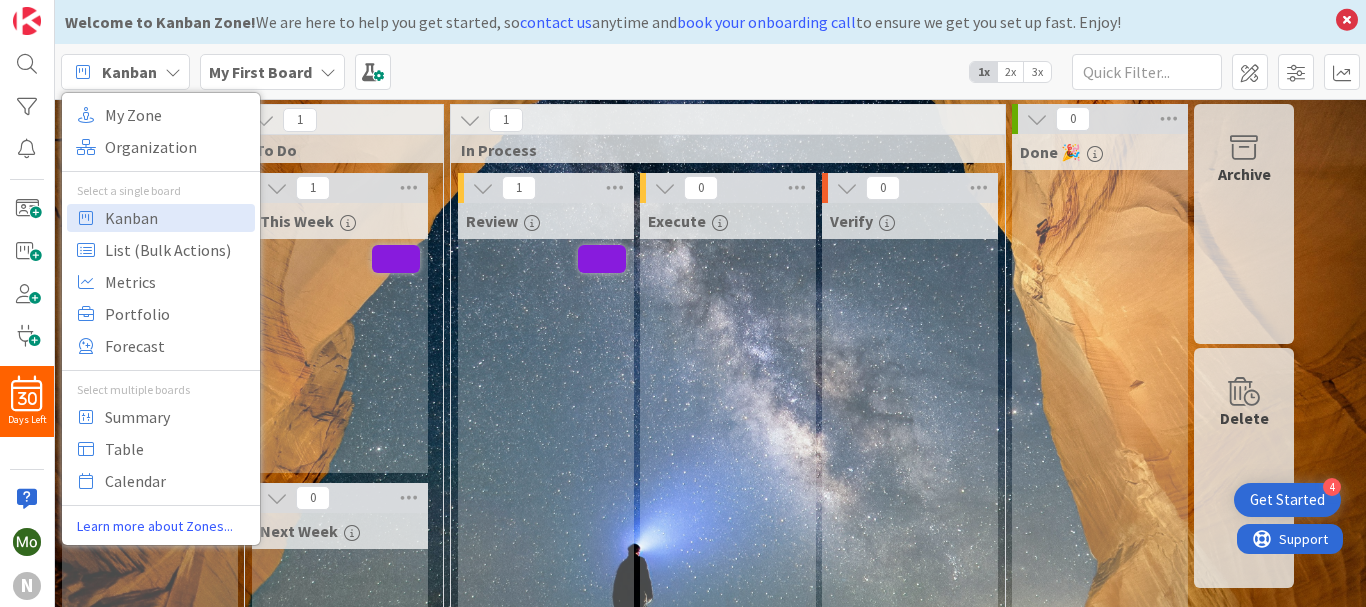 click on "1 In Process 1 Review 0 Execute 0 Verify" at bounding box center (728, 454) 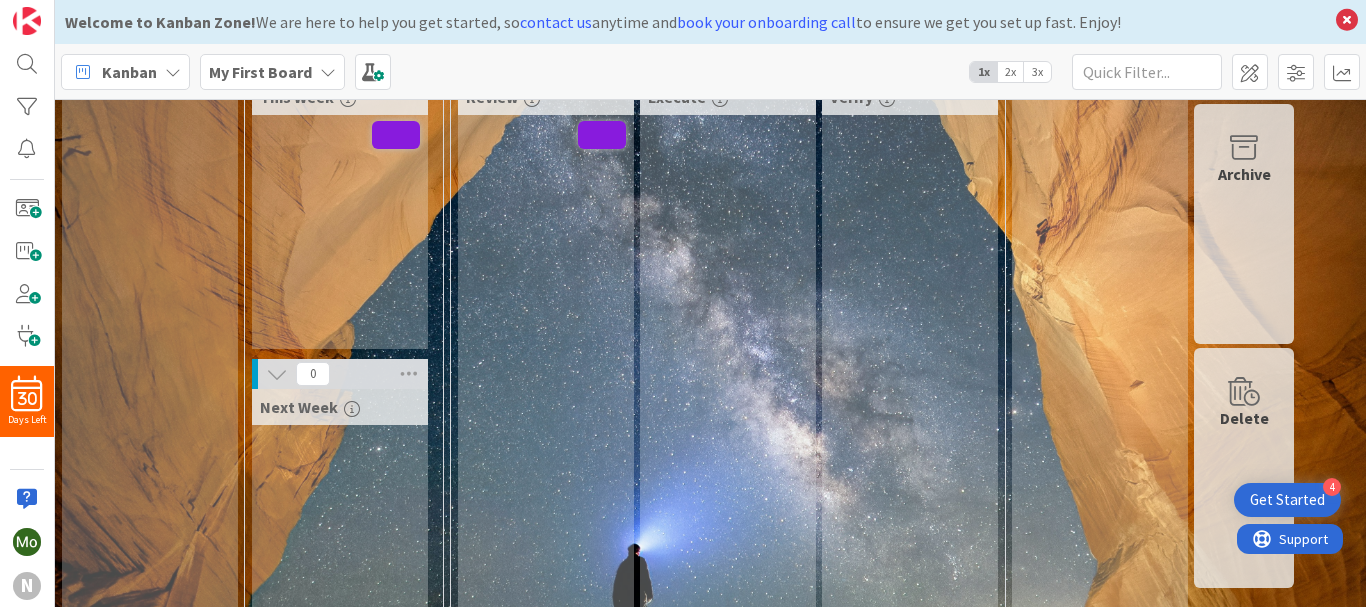 scroll, scrollTop: 0, scrollLeft: 0, axis: both 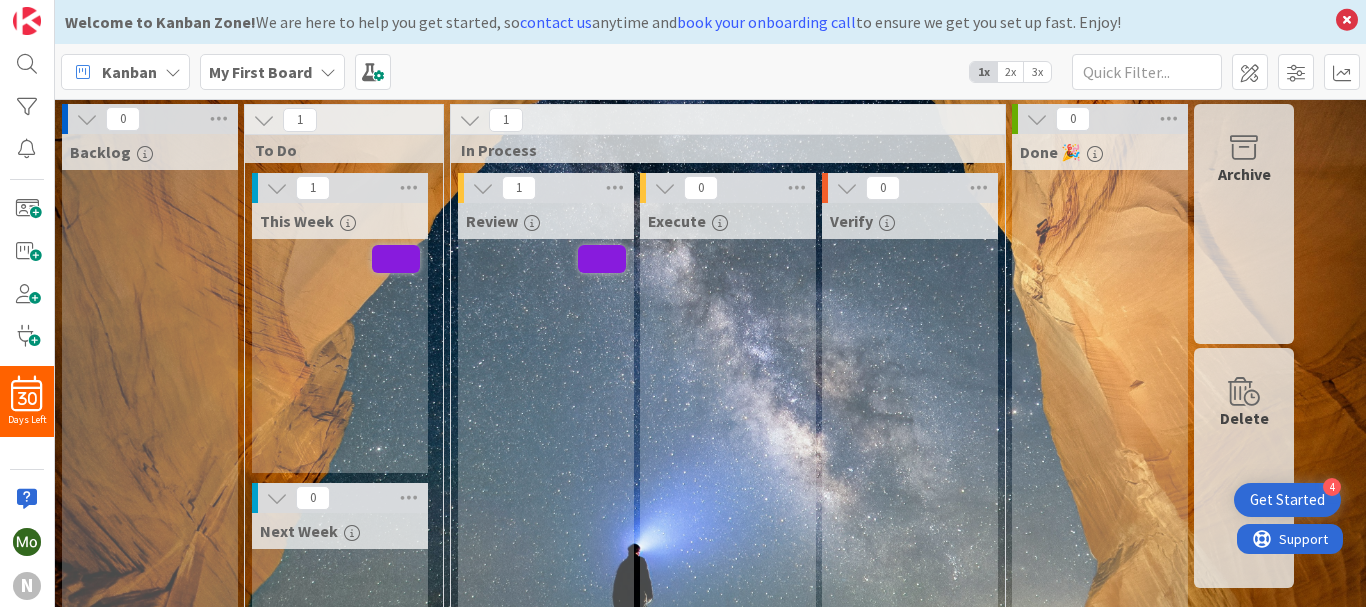 drag, startPoint x: 590, startPoint y: 438, endPoint x: 546, endPoint y: 438, distance: 44 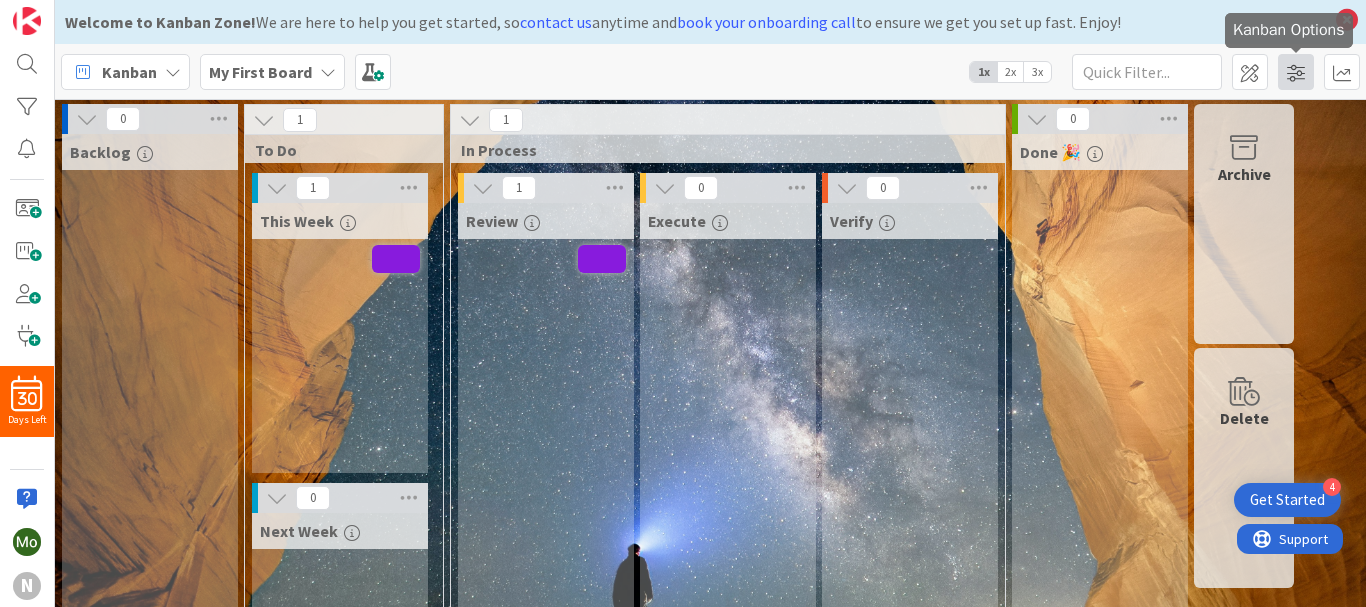 click at bounding box center [1296, 72] 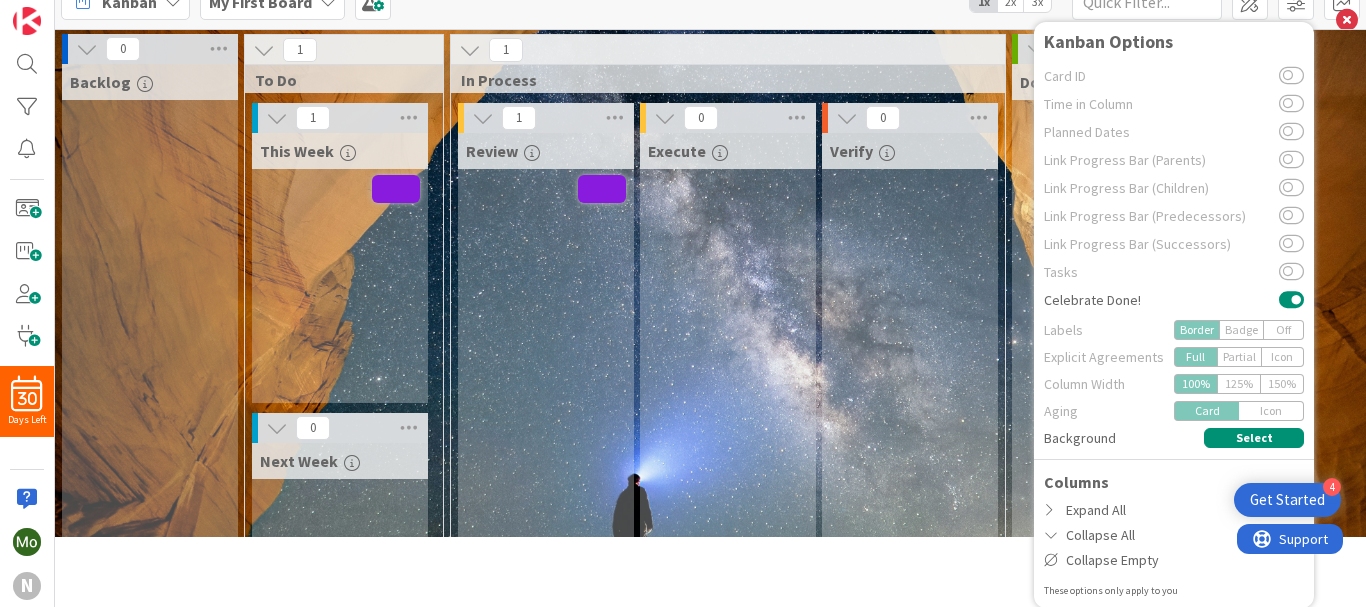 scroll, scrollTop: 71, scrollLeft: 0, axis: vertical 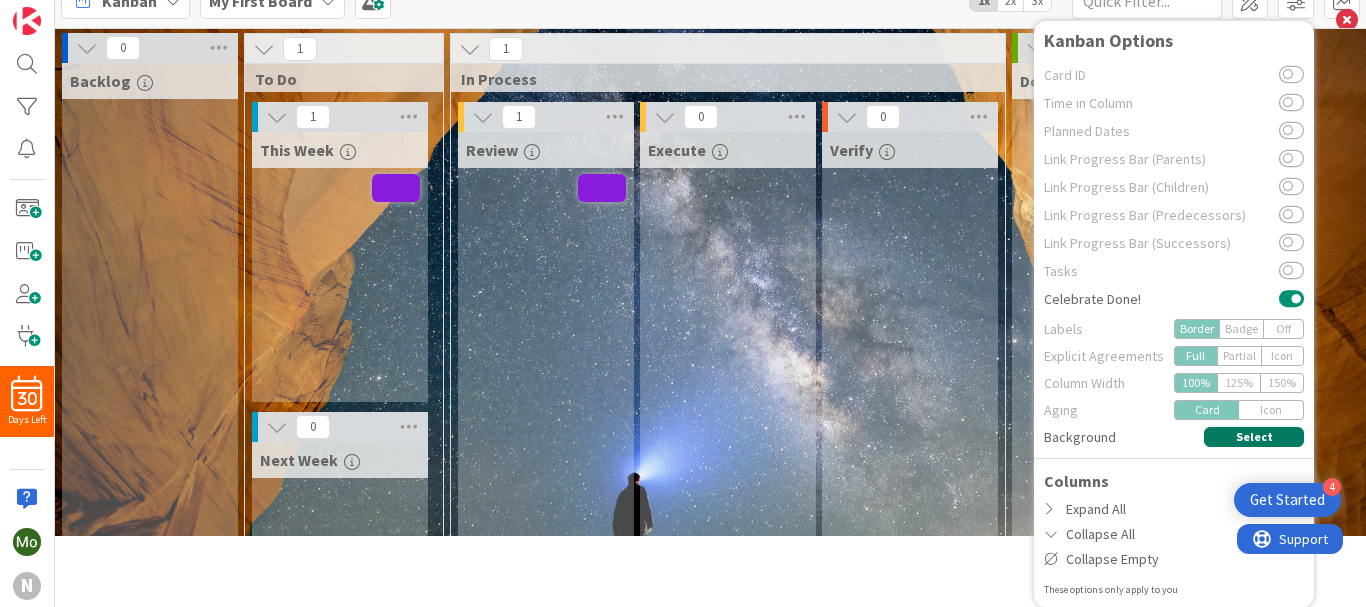 click on "Select" at bounding box center [1254, 437] 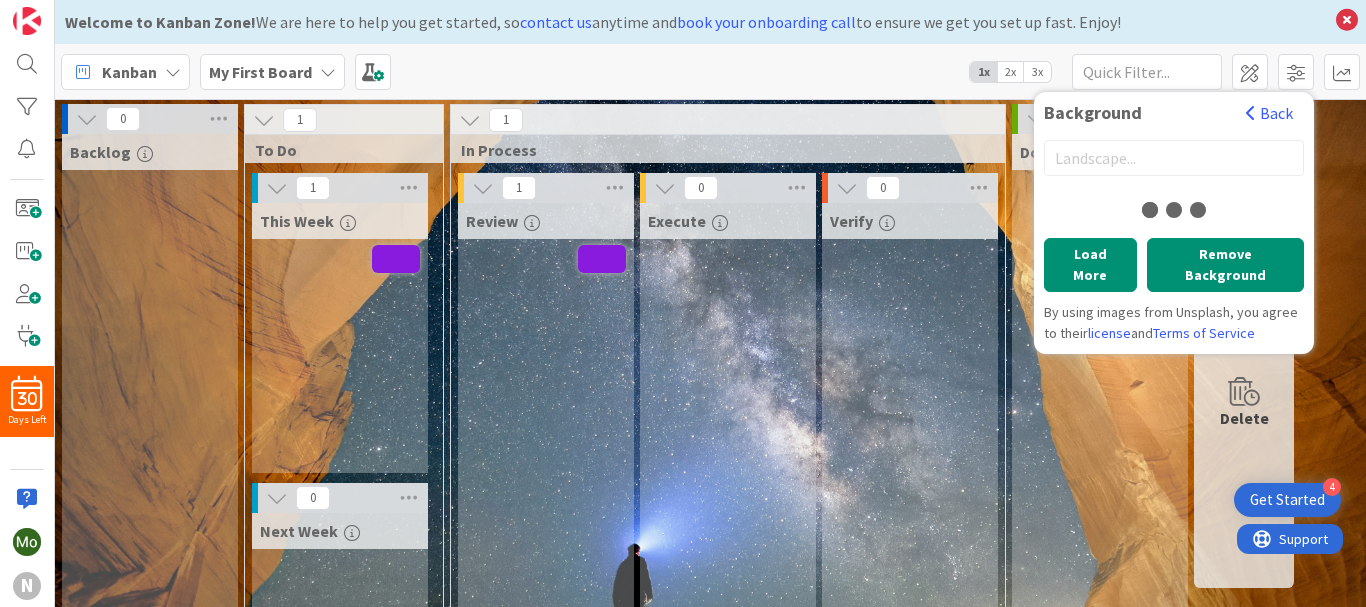 scroll, scrollTop: 0, scrollLeft: 0, axis: both 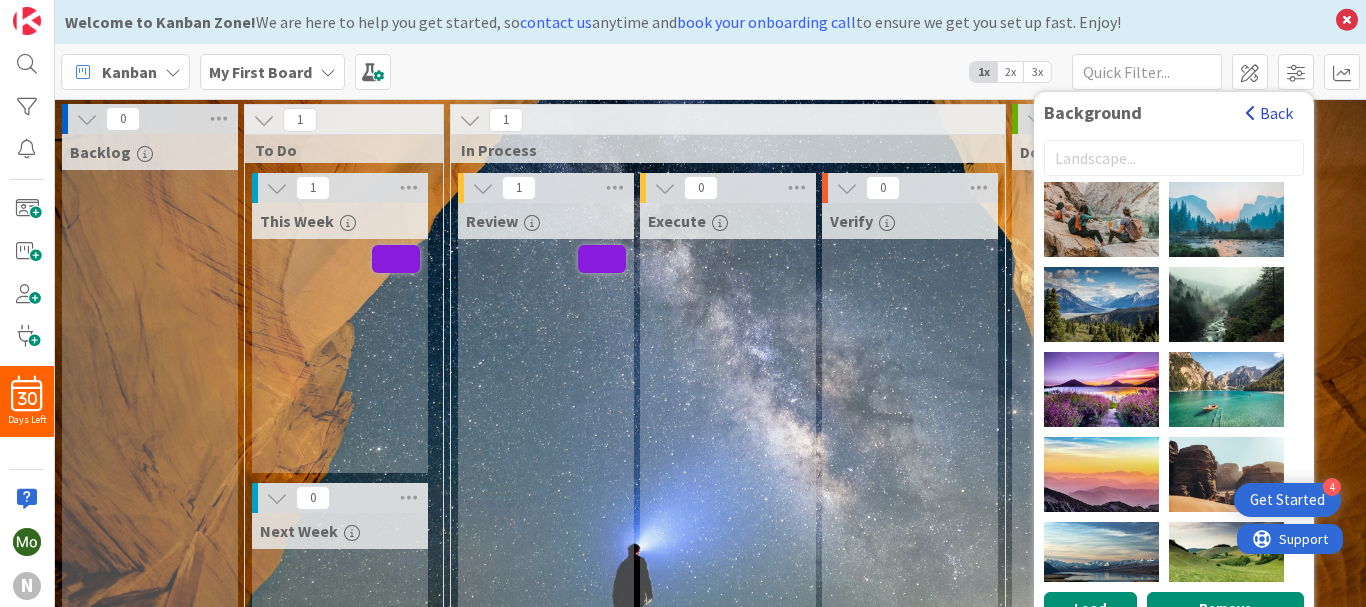 click at bounding box center (1251, 113) 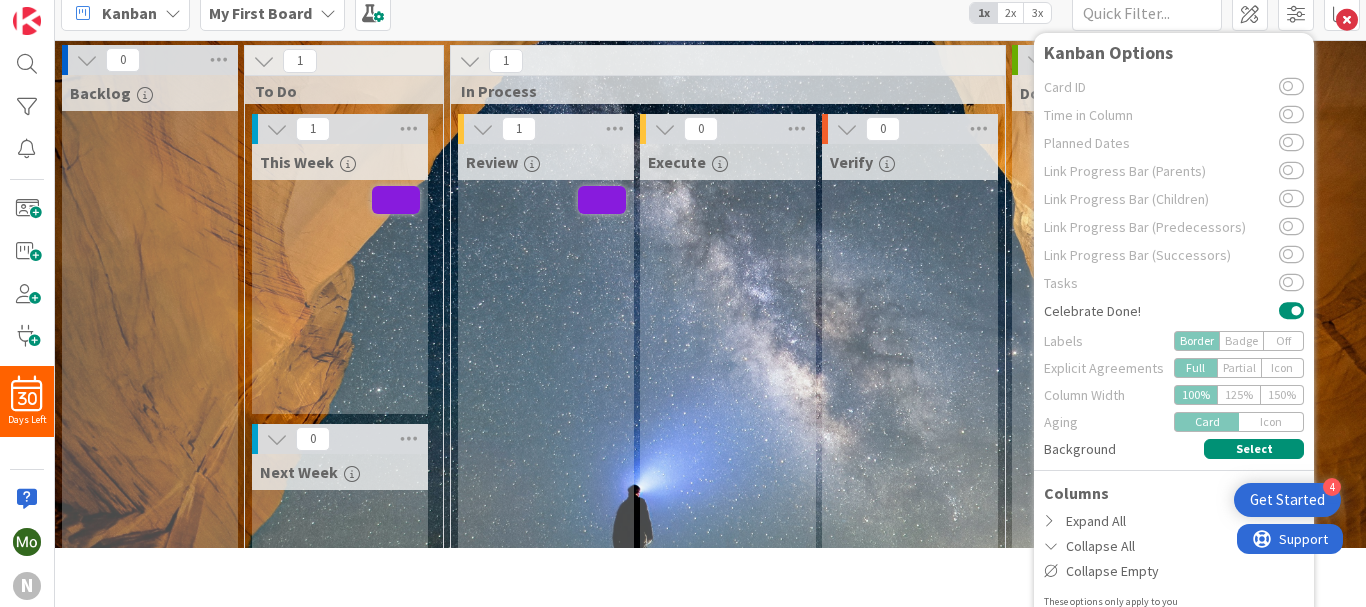 scroll, scrollTop: 71, scrollLeft: 0, axis: vertical 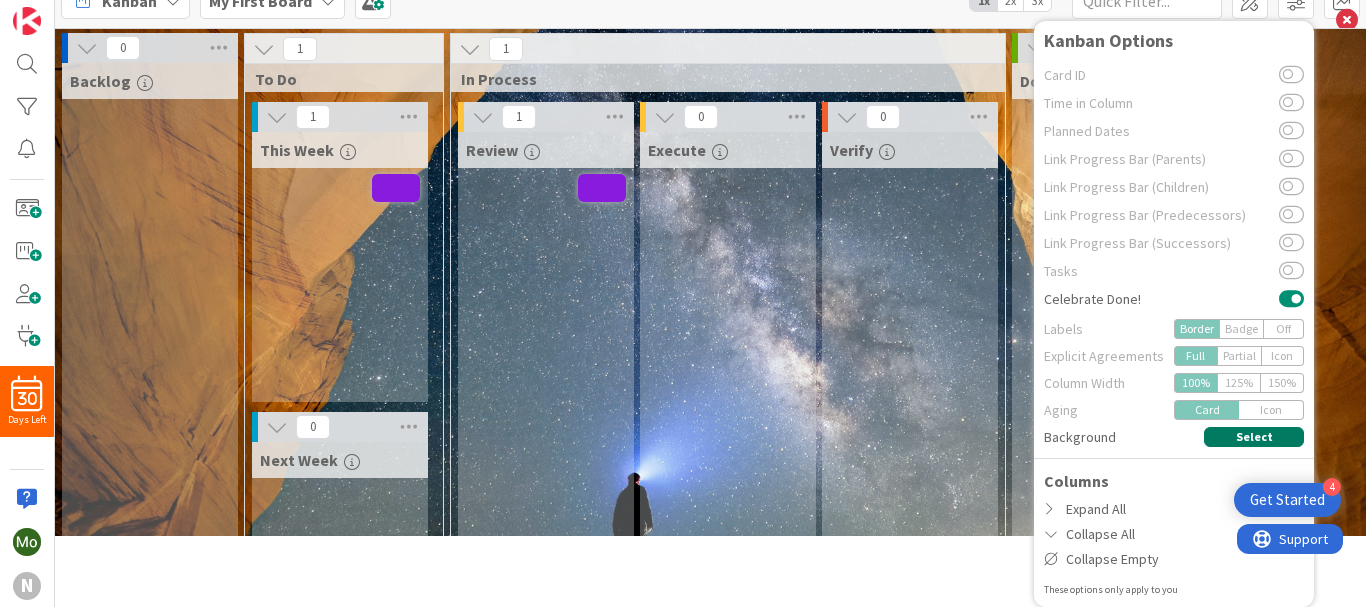 click on "Select" at bounding box center (1254, 437) 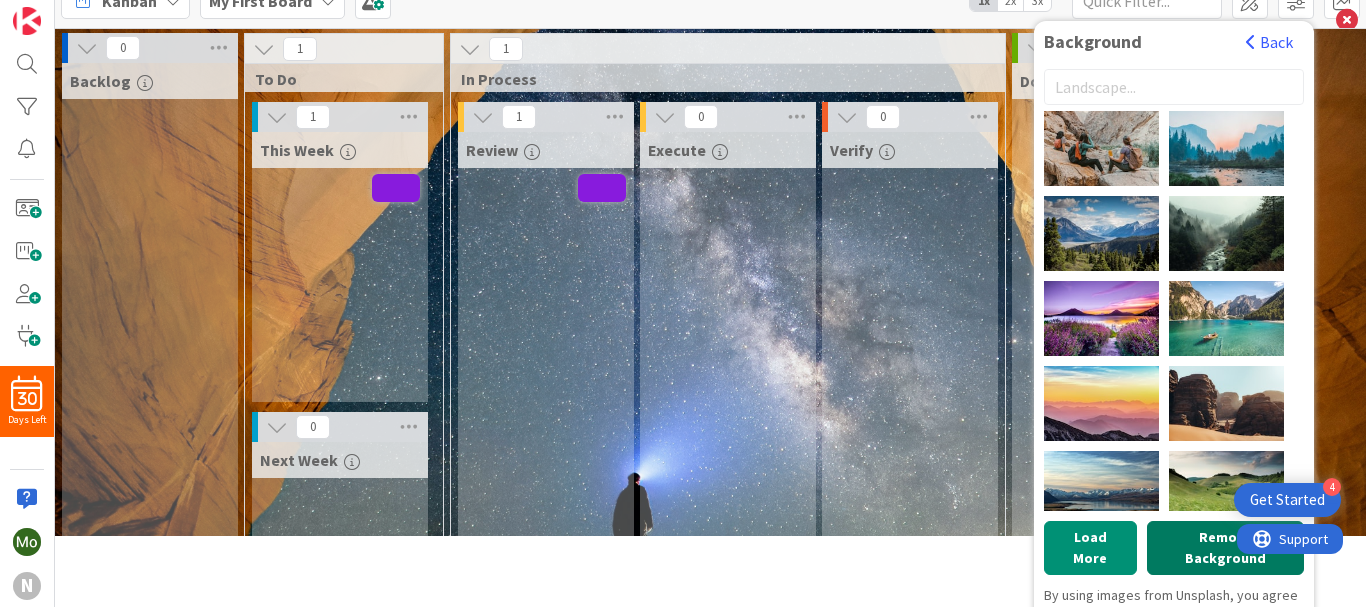 click on "Remove Background" at bounding box center (1225, 548) 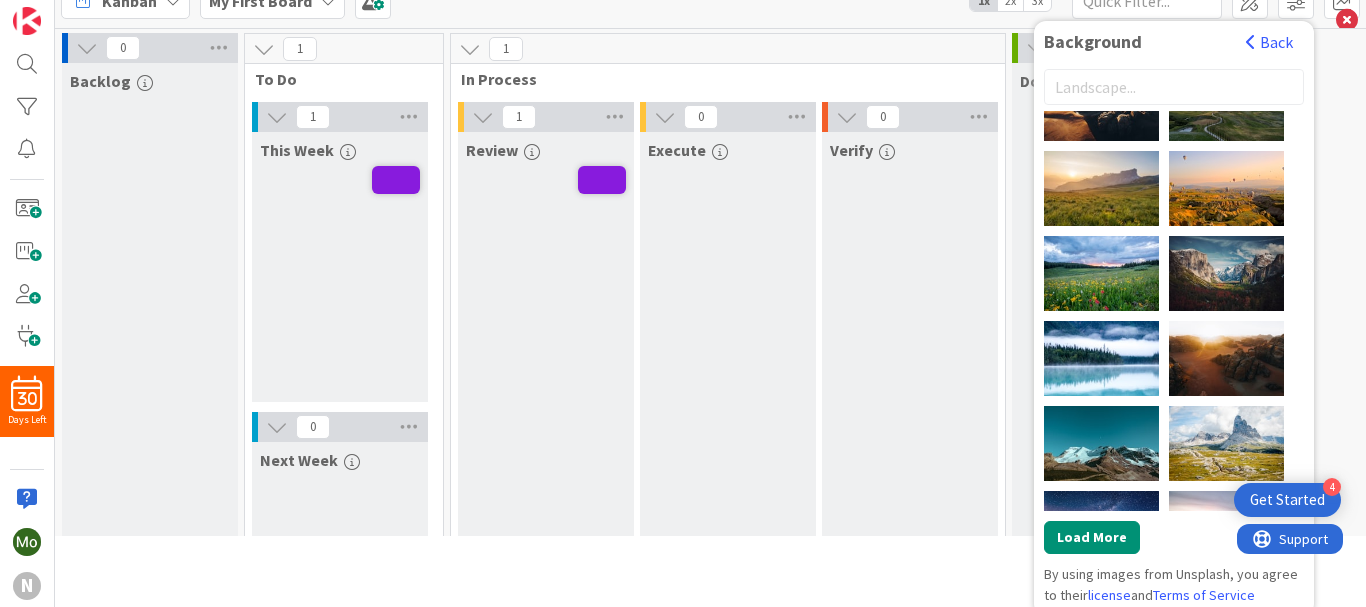 scroll, scrollTop: 0, scrollLeft: 0, axis: both 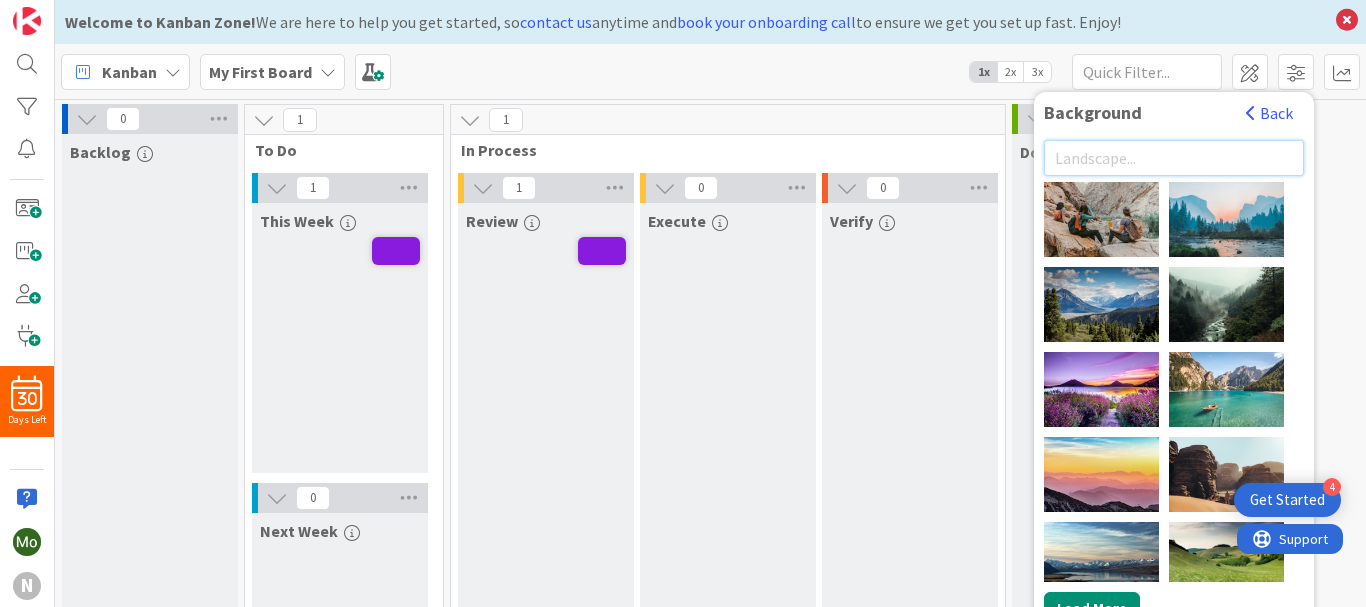 click at bounding box center [1174, 158] 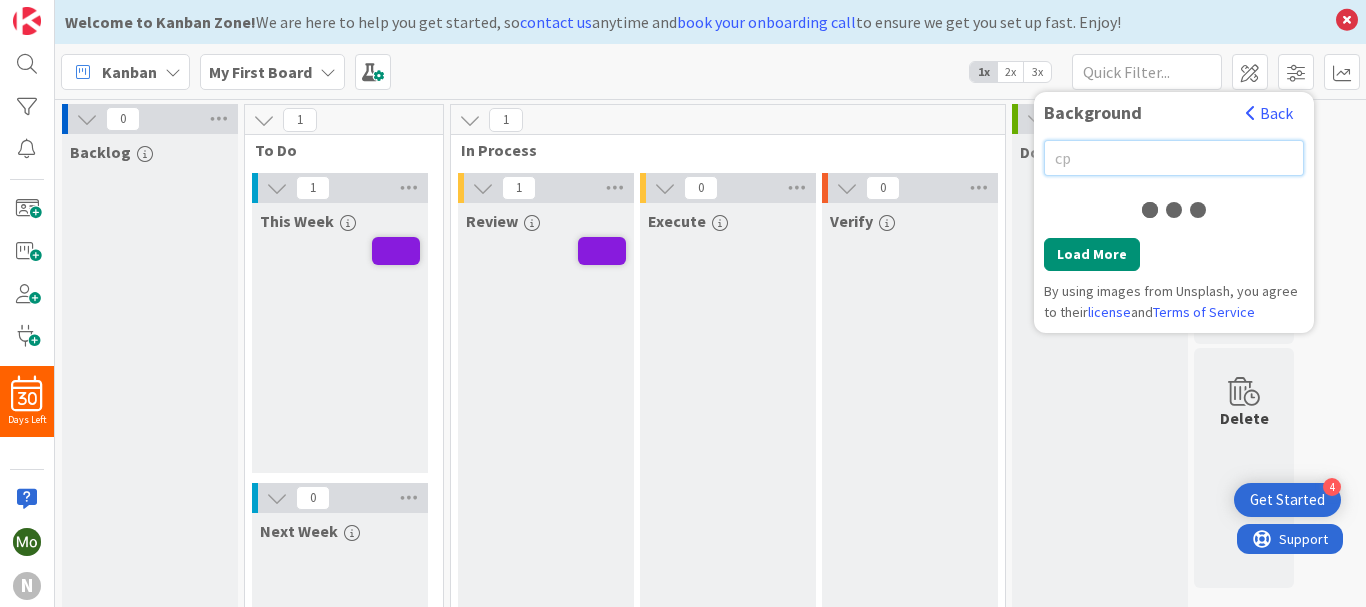 type on "c" 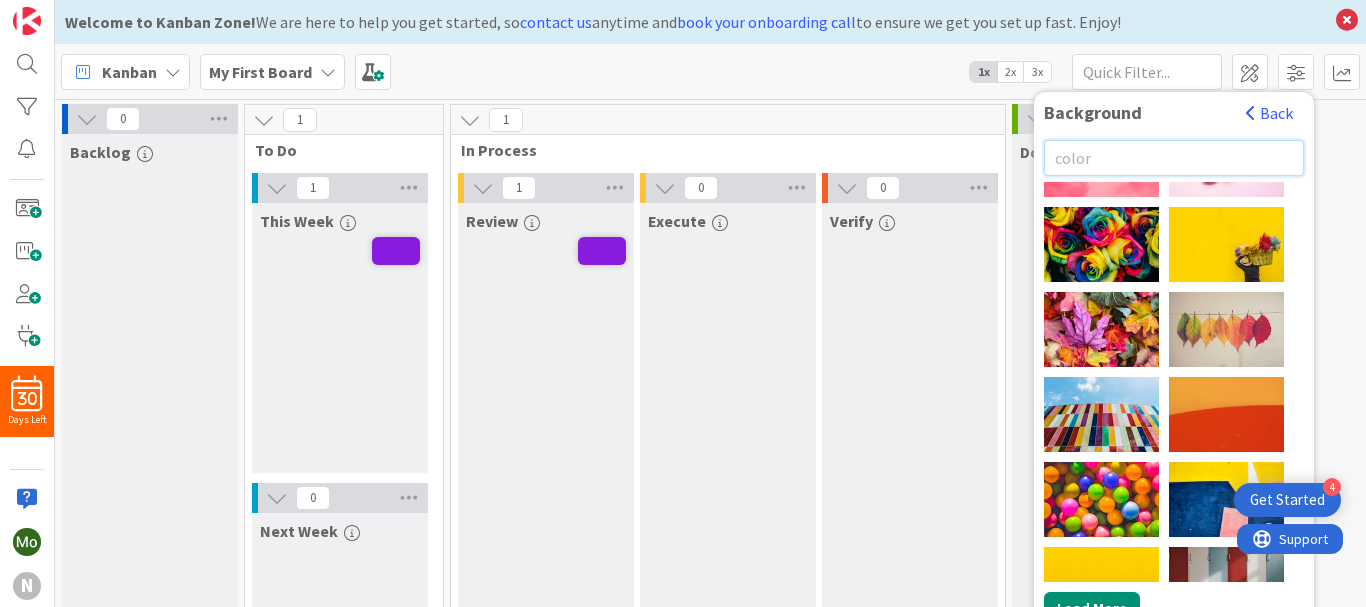 scroll, scrollTop: 2140, scrollLeft: 0, axis: vertical 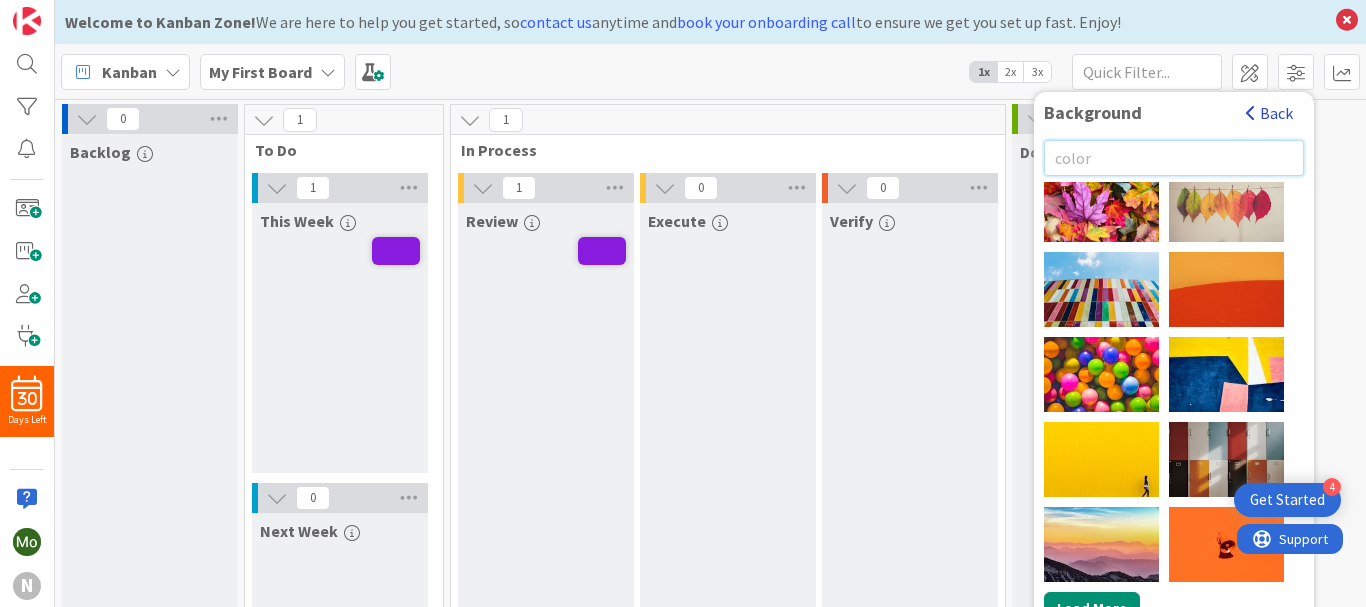 type on "color" 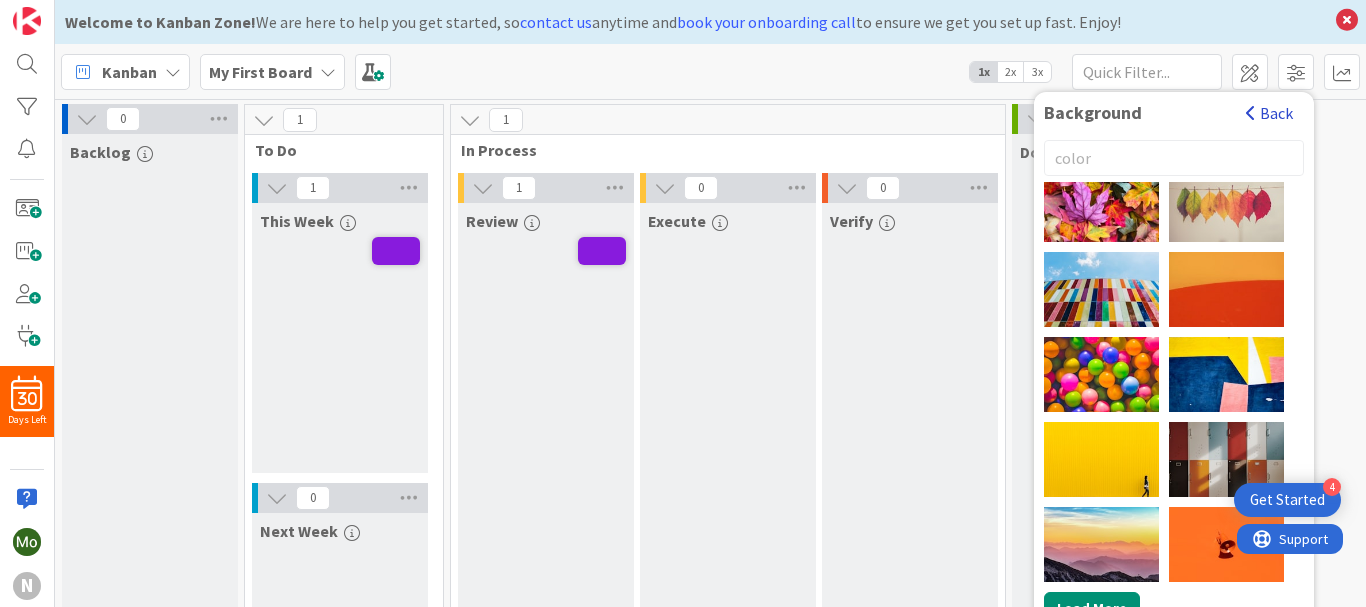 click on "Back" at bounding box center (1269, 113) 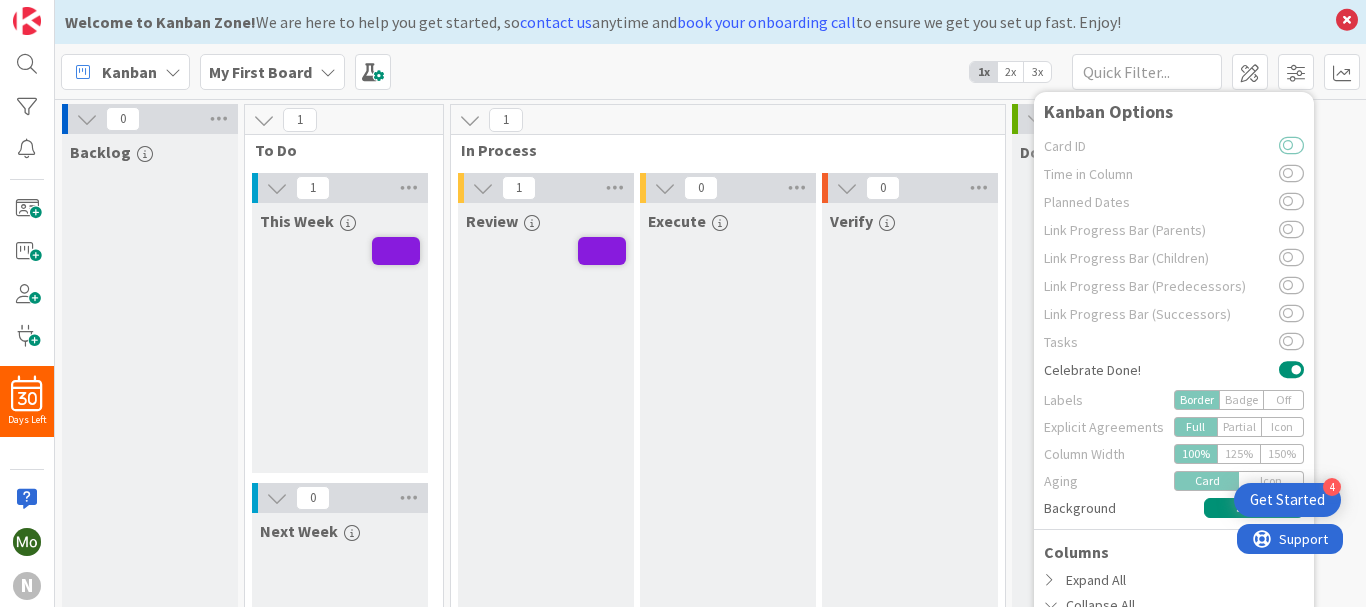 click at bounding box center [1291, 146] 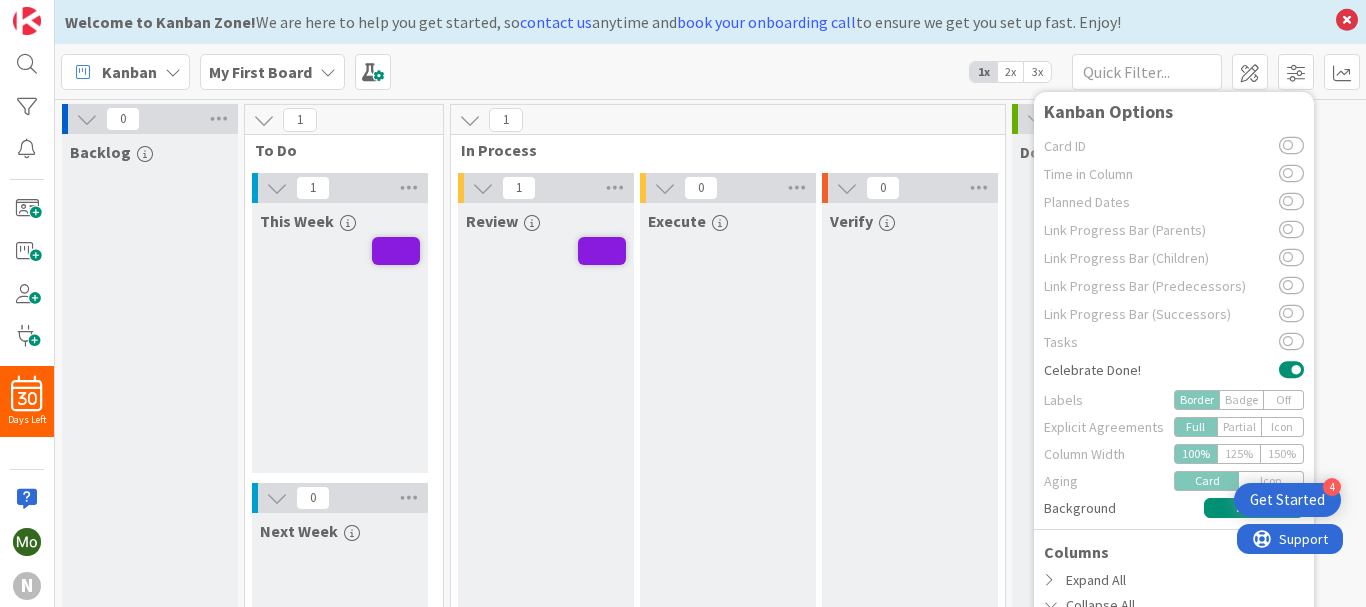 click on "Card ID" at bounding box center [1161, 146] 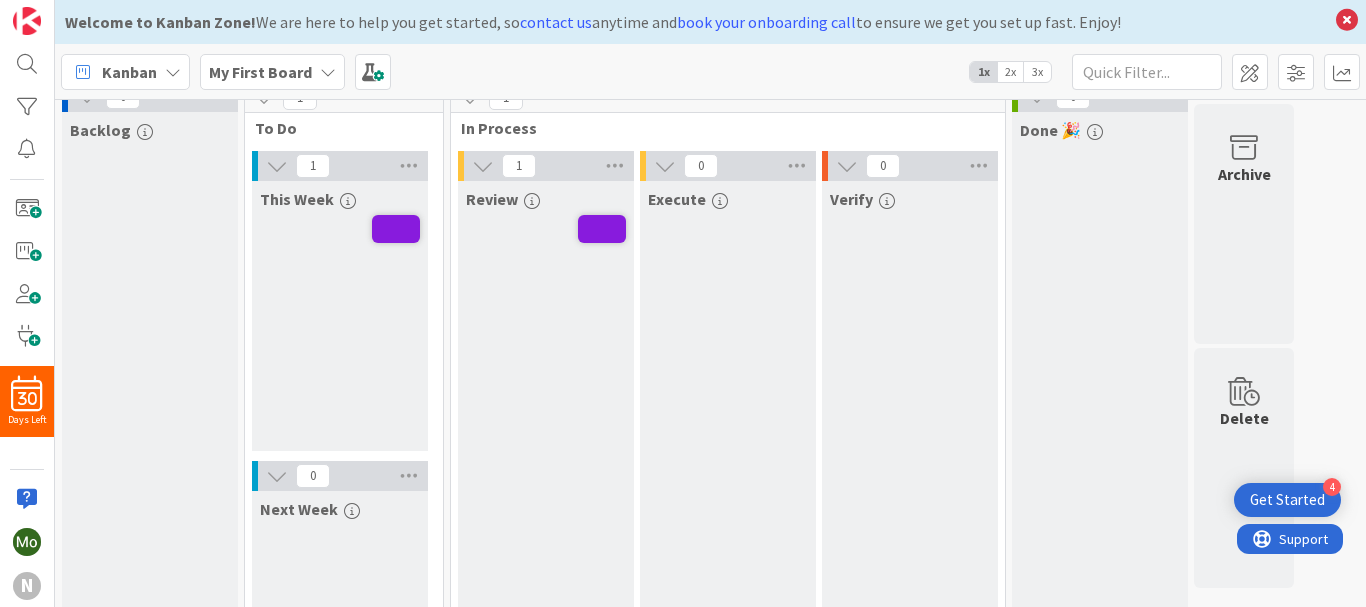 scroll, scrollTop: 0, scrollLeft: 0, axis: both 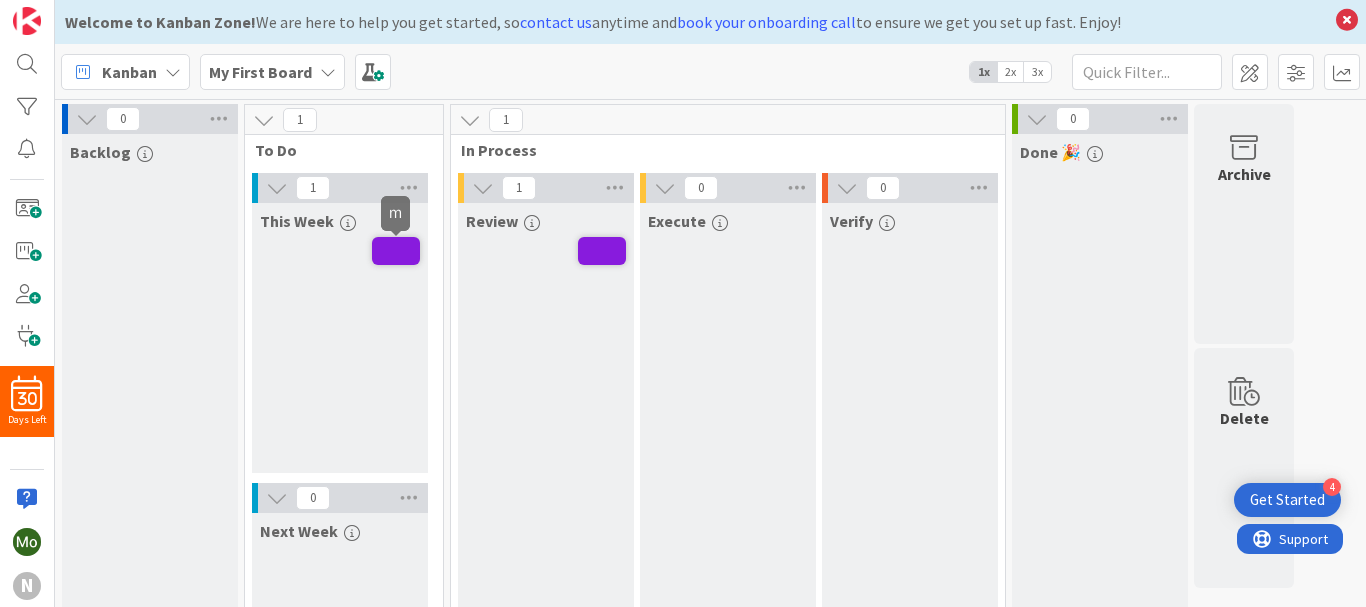 click at bounding box center (396, 251) 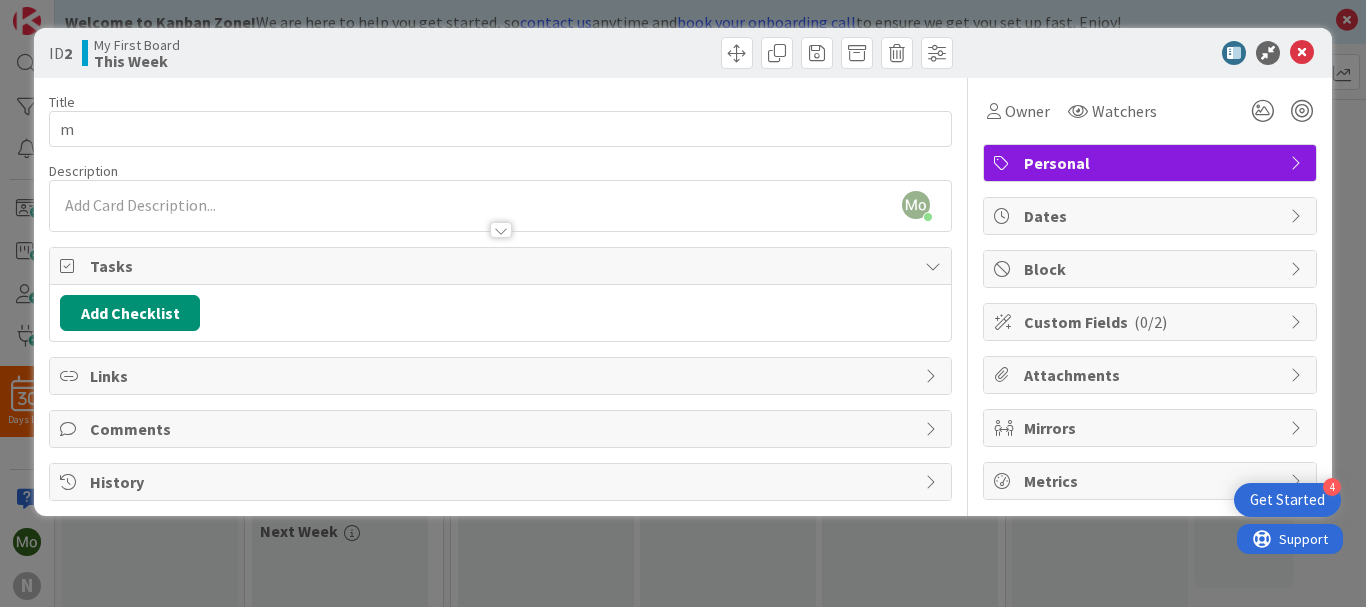 click on "Links" at bounding box center [500, 376] 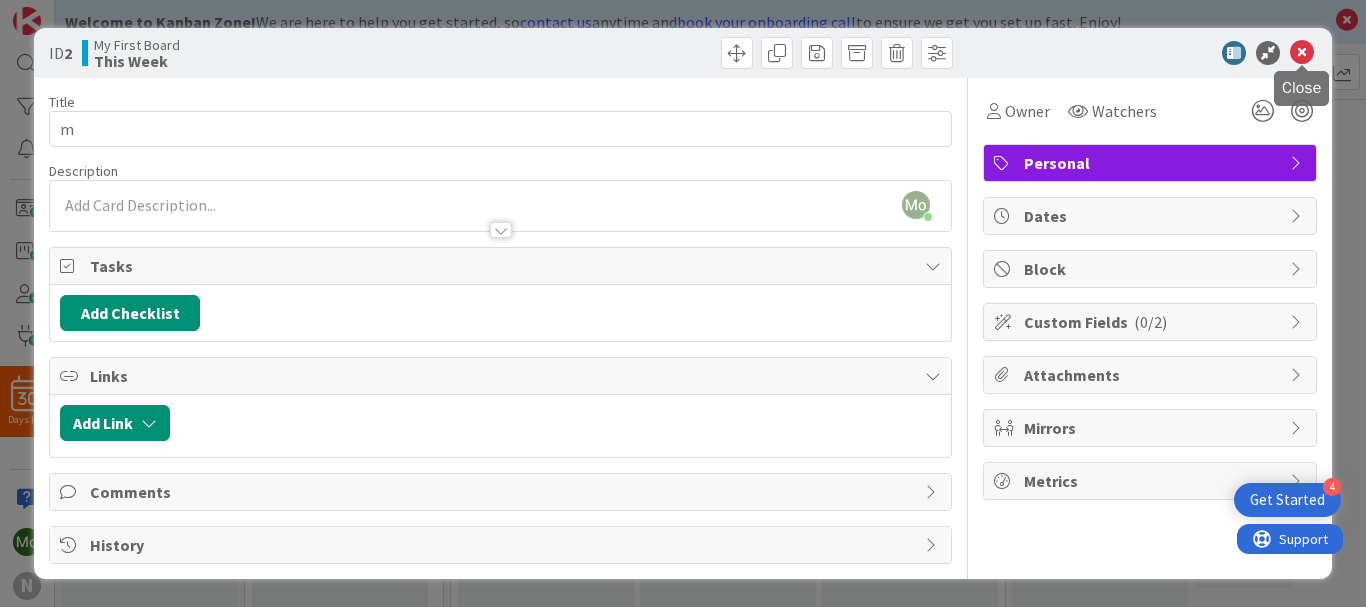 click at bounding box center (1302, 53) 